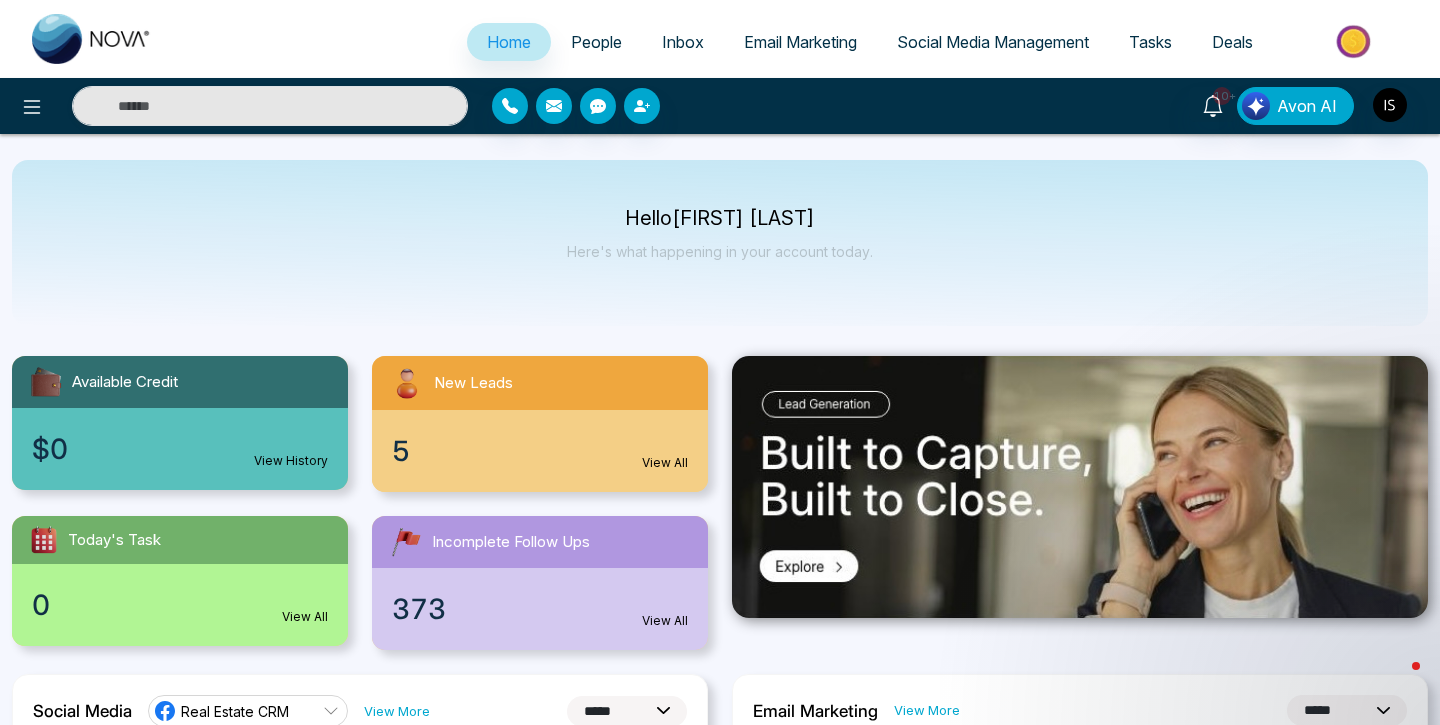 select on "*" 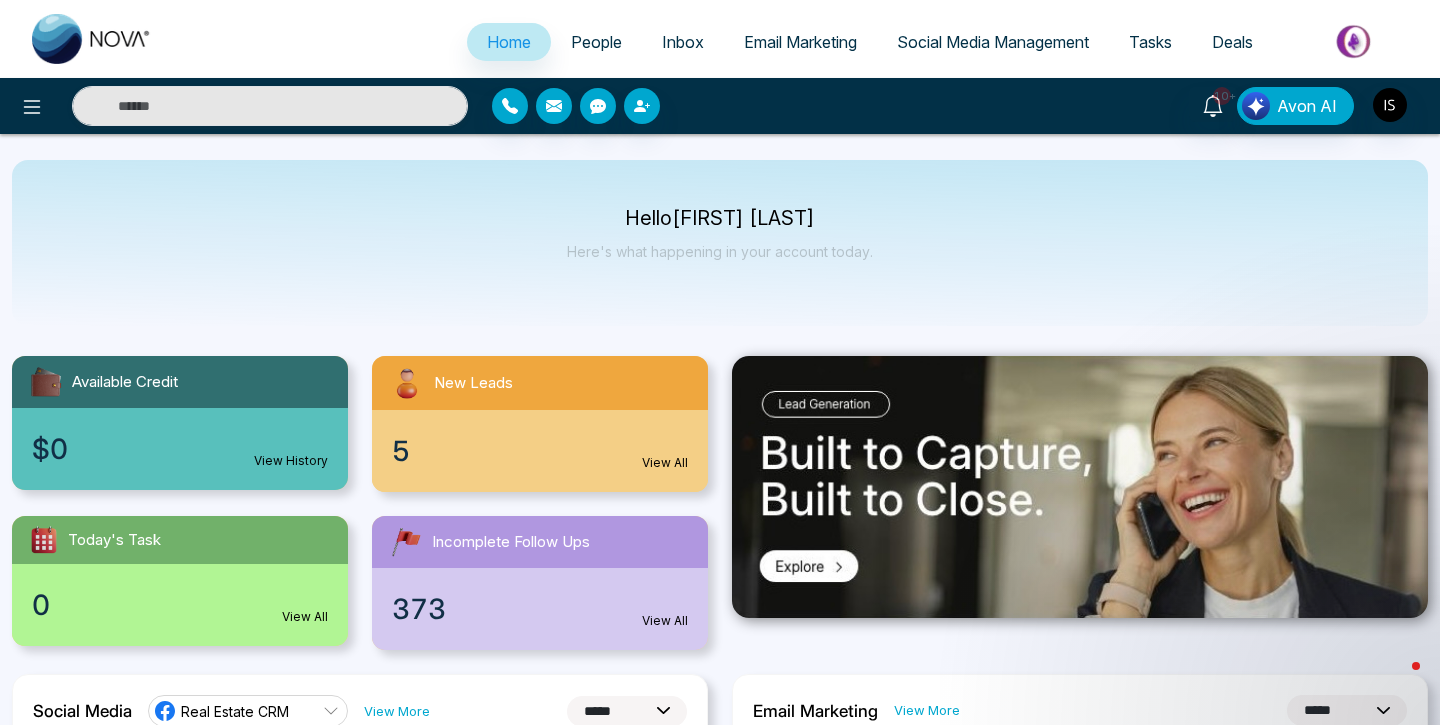 select on "*" 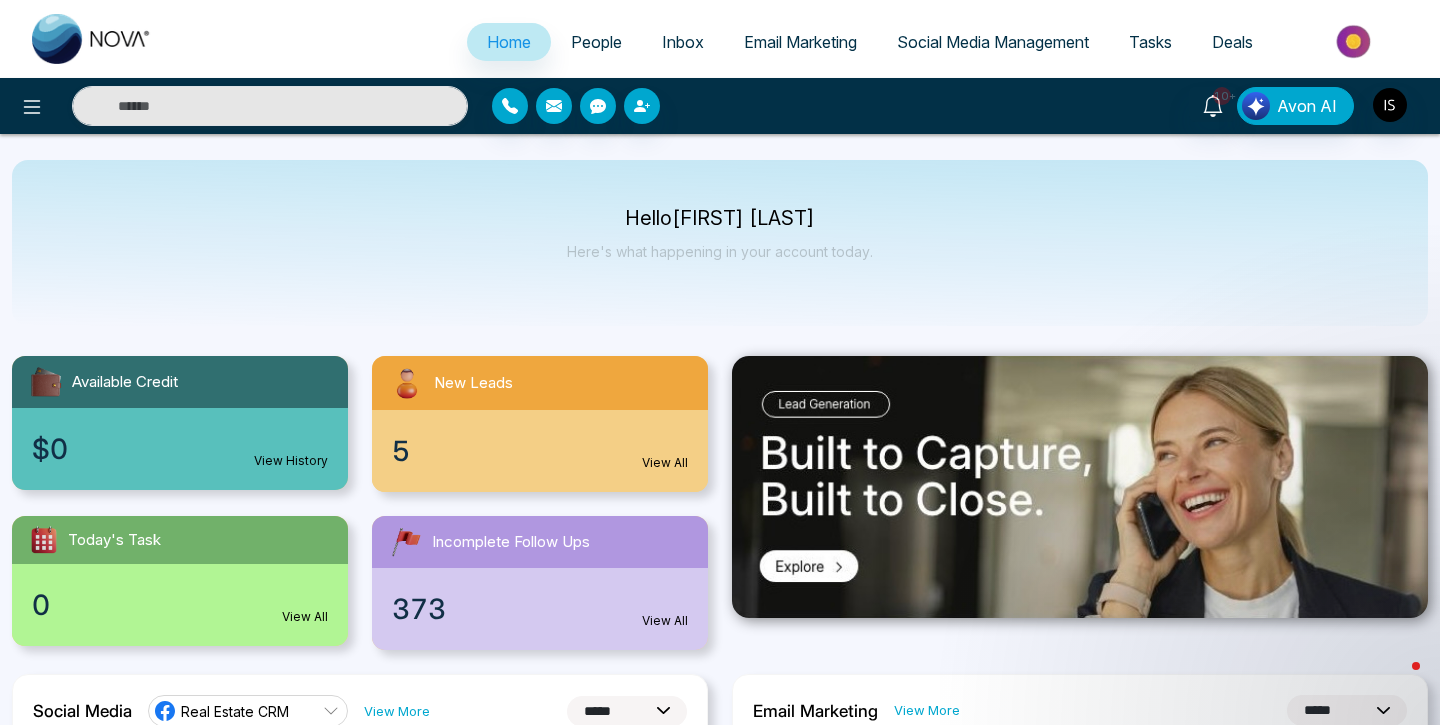 scroll, scrollTop: 0, scrollLeft: 0, axis: both 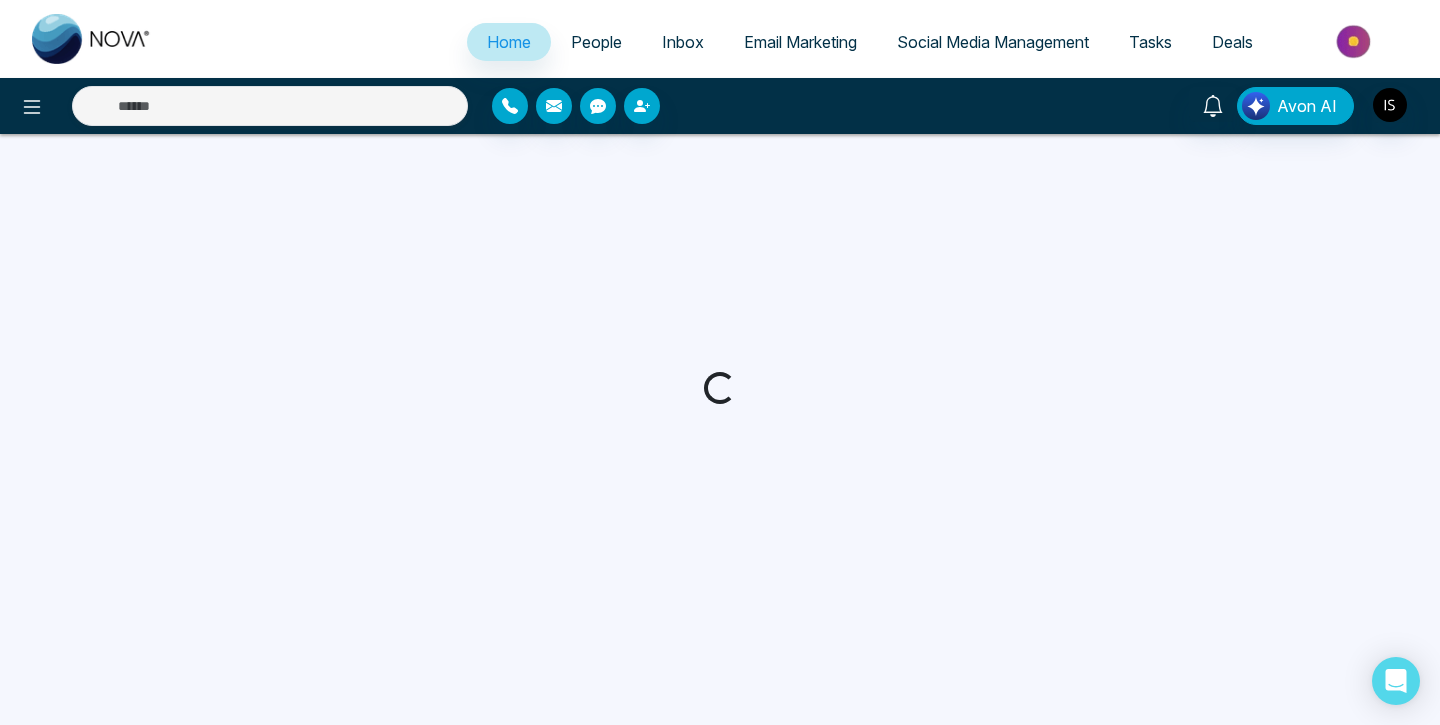 select on "*" 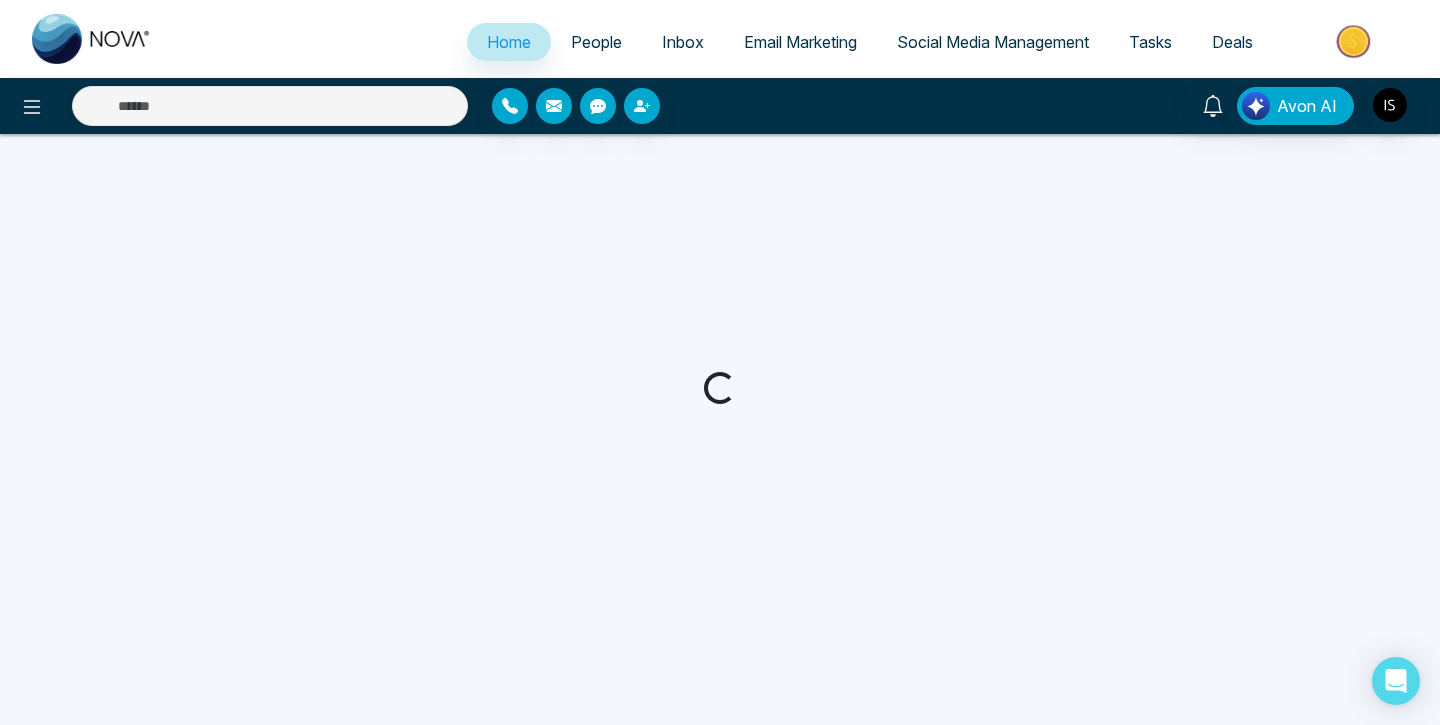 select on "*" 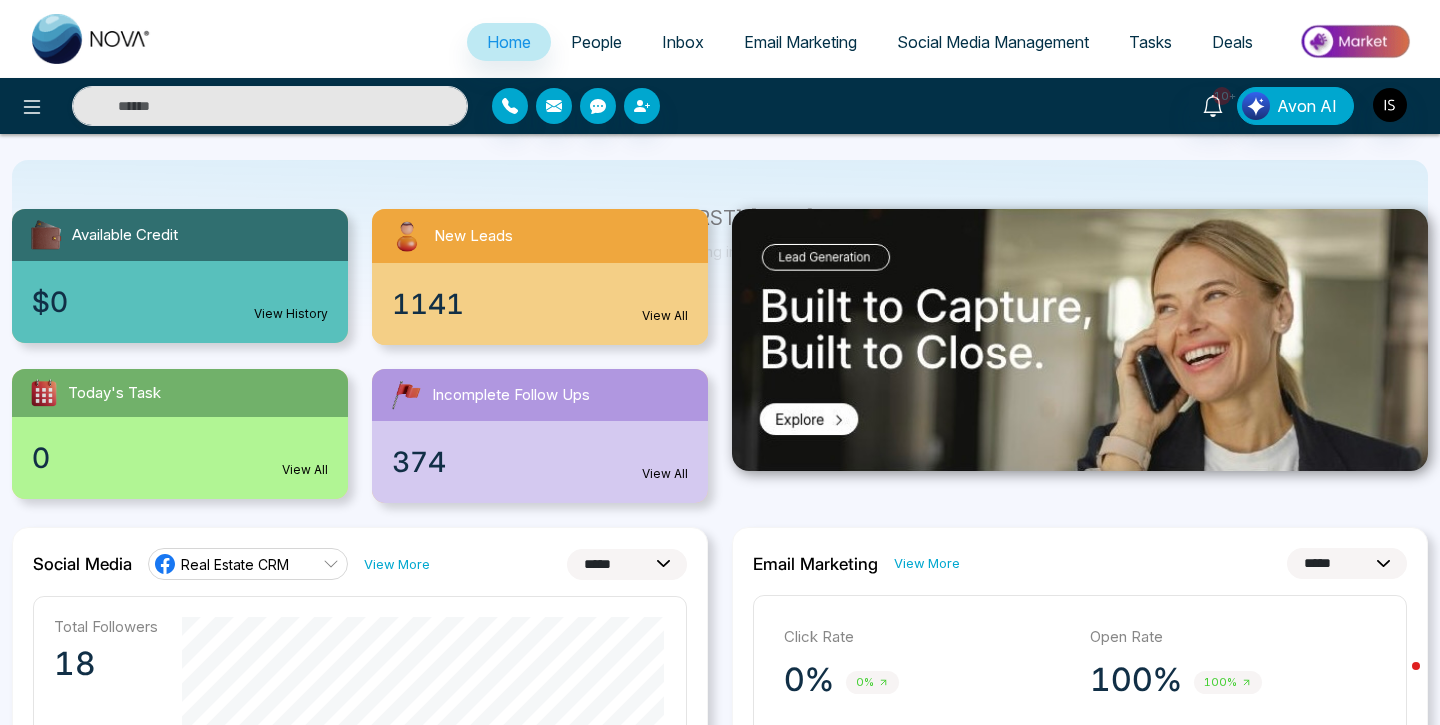 scroll, scrollTop: 14, scrollLeft: 0, axis: vertical 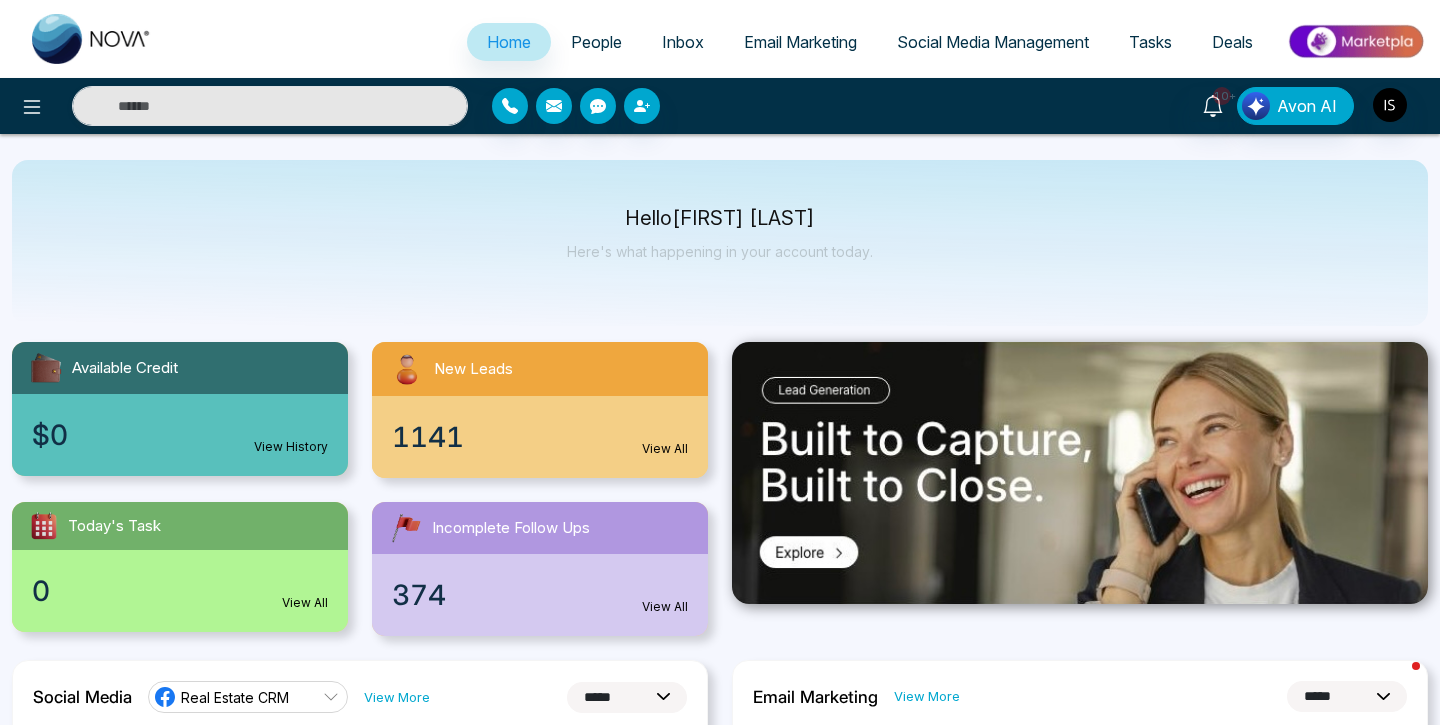 click on "1141 View All" at bounding box center (540, 437) 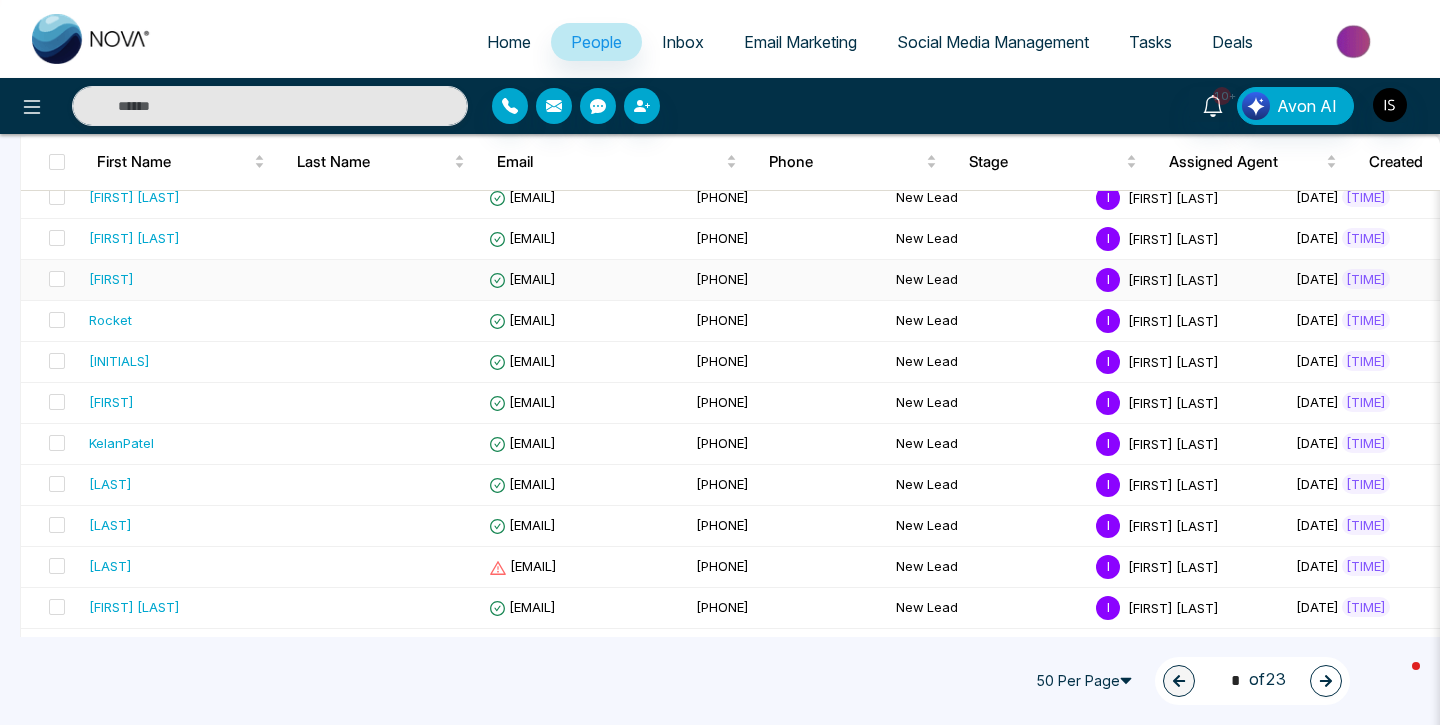 scroll, scrollTop: 34, scrollLeft: 0, axis: vertical 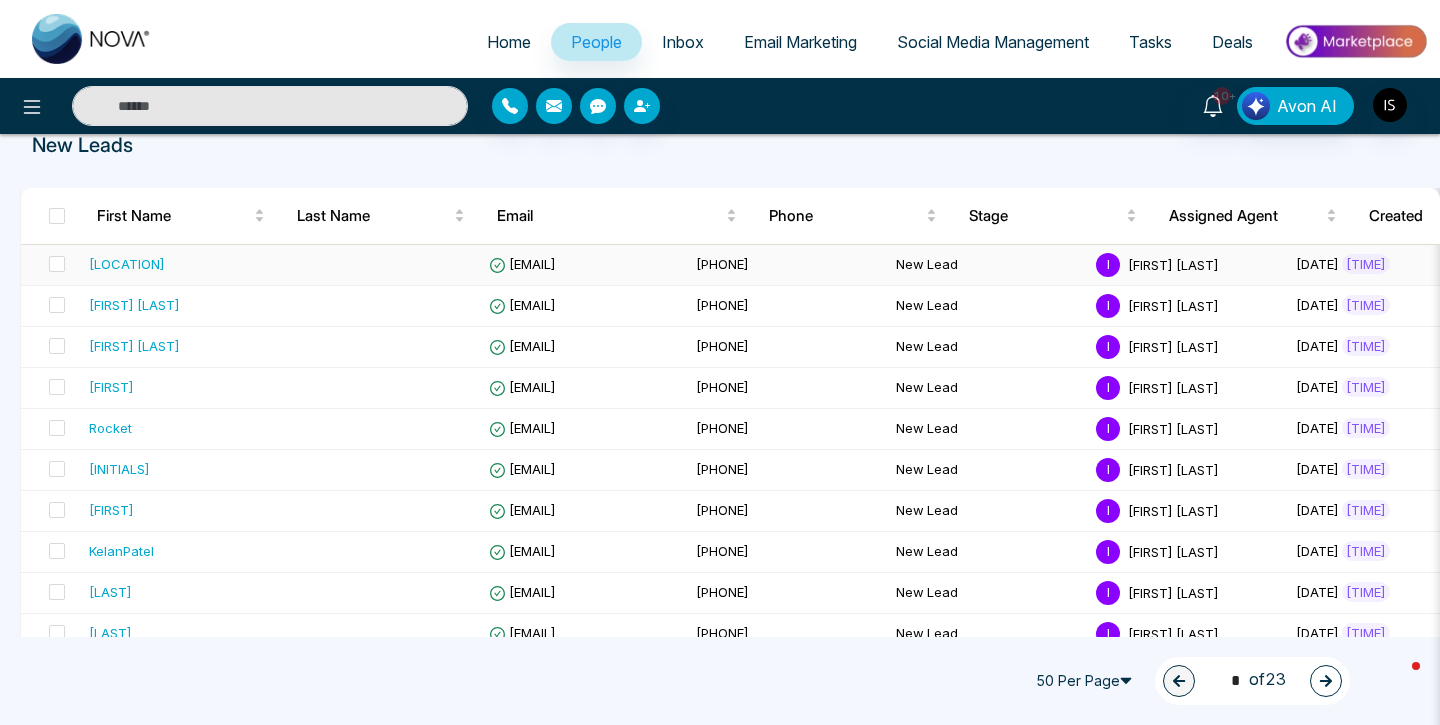 click on "CAN" at bounding box center [181, 265] 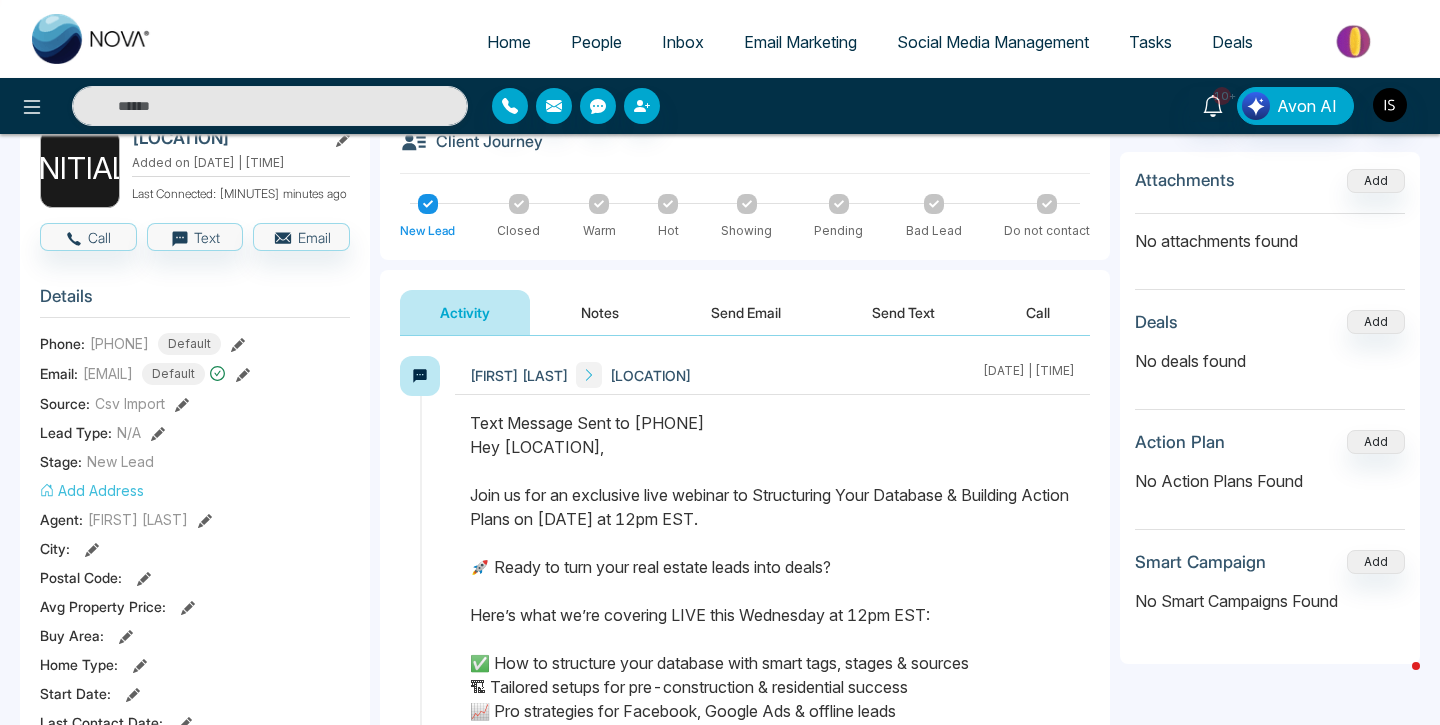 scroll, scrollTop: 233, scrollLeft: 0, axis: vertical 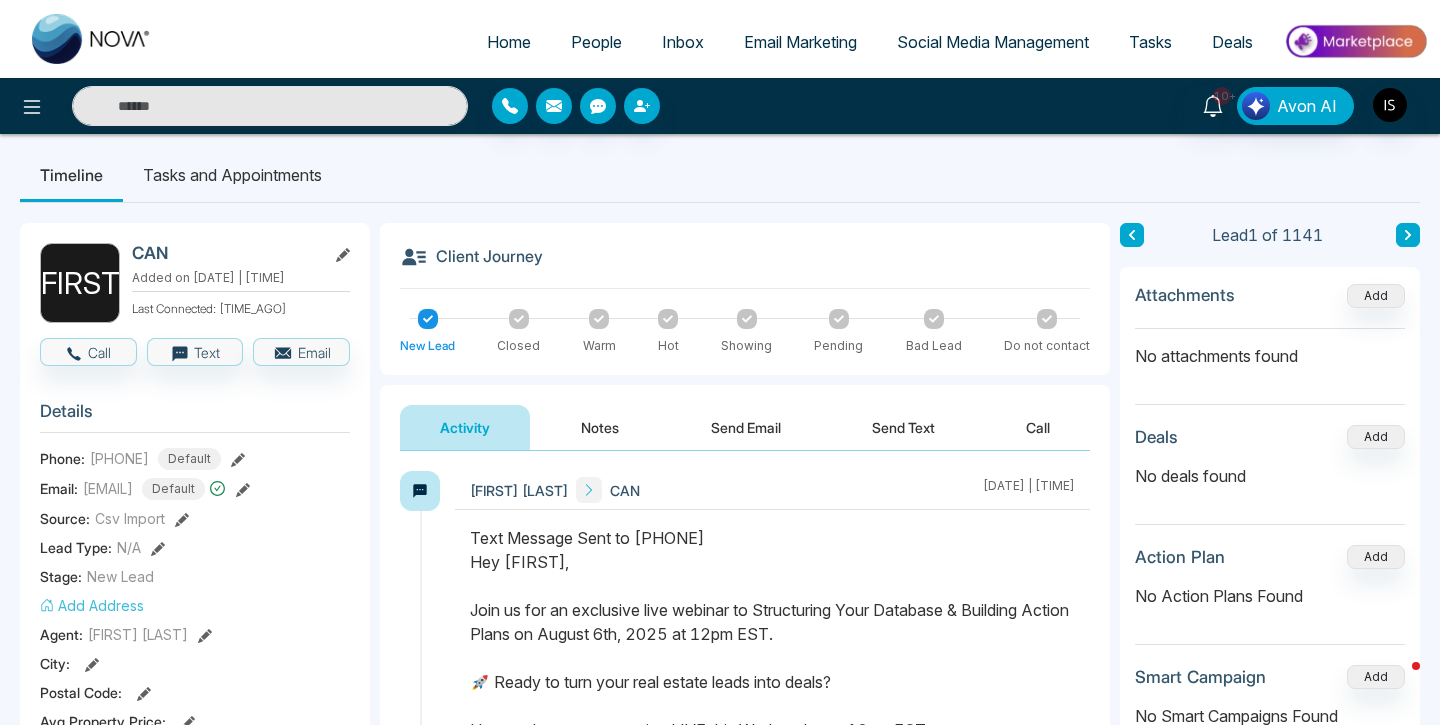 click on "Home" at bounding box center (509, 42) 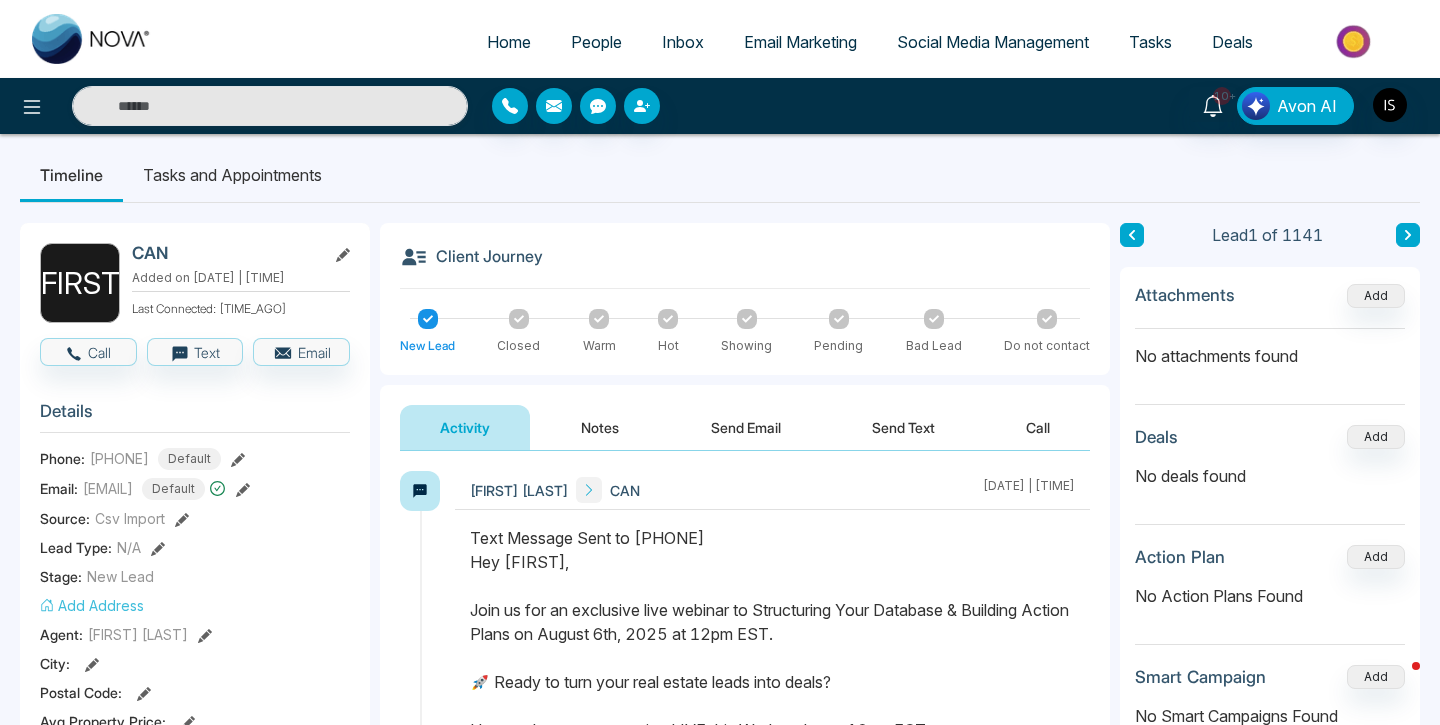 select on "*" 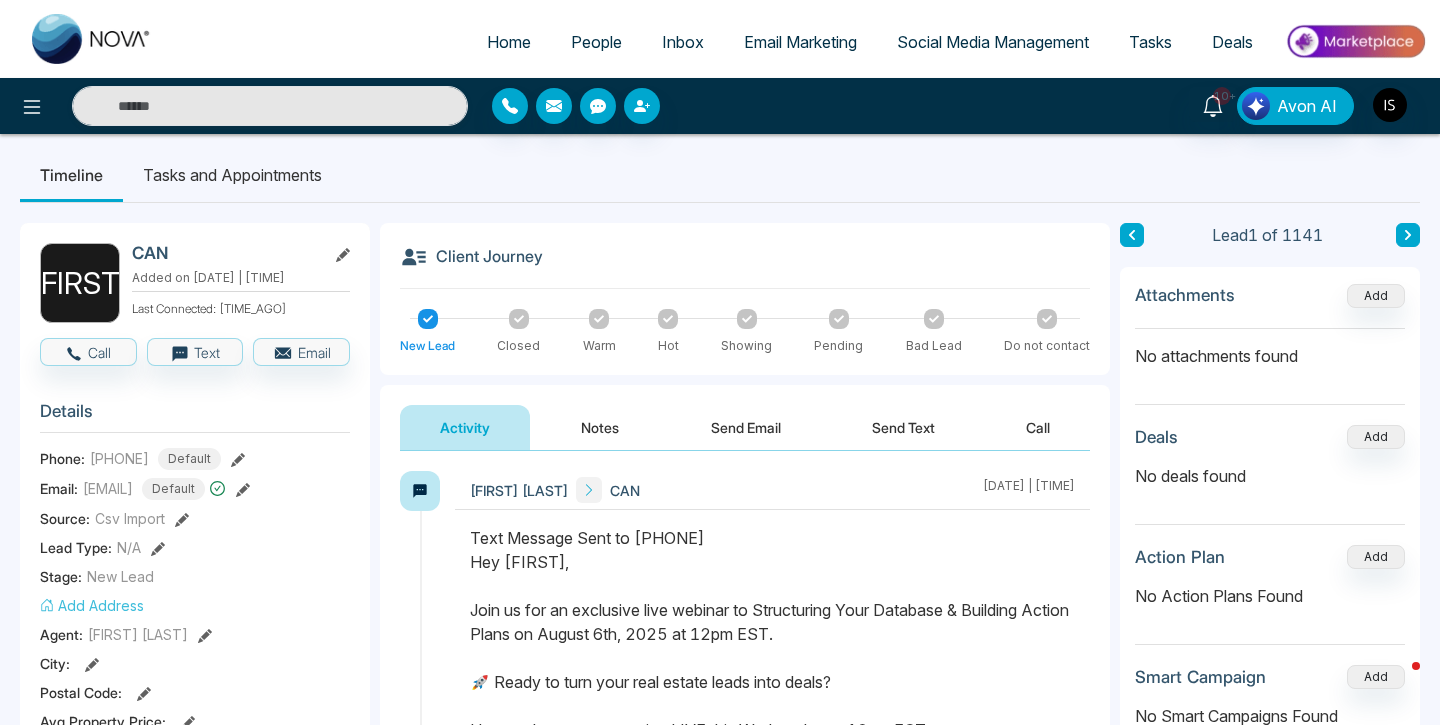 select on "*" 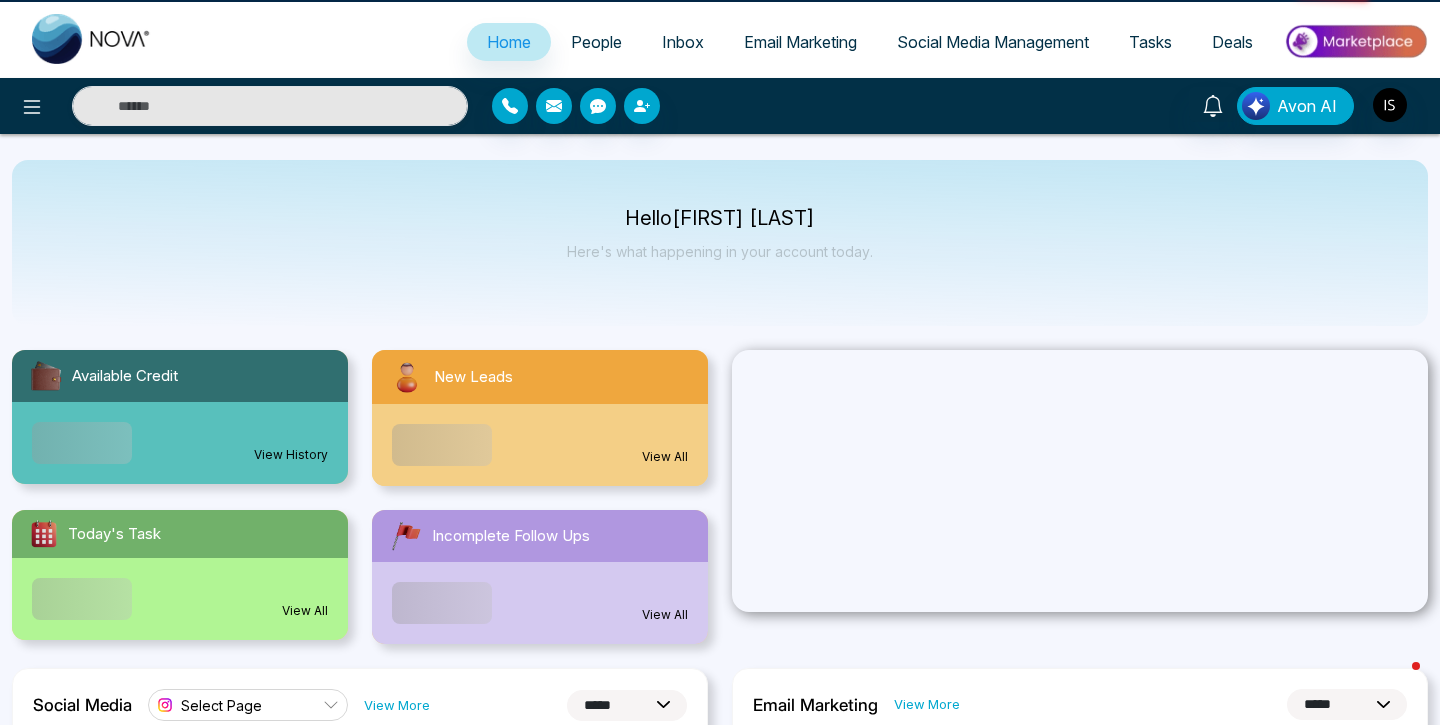 scroll, scrollTop: 0, scrollLeft: 0, axis: both 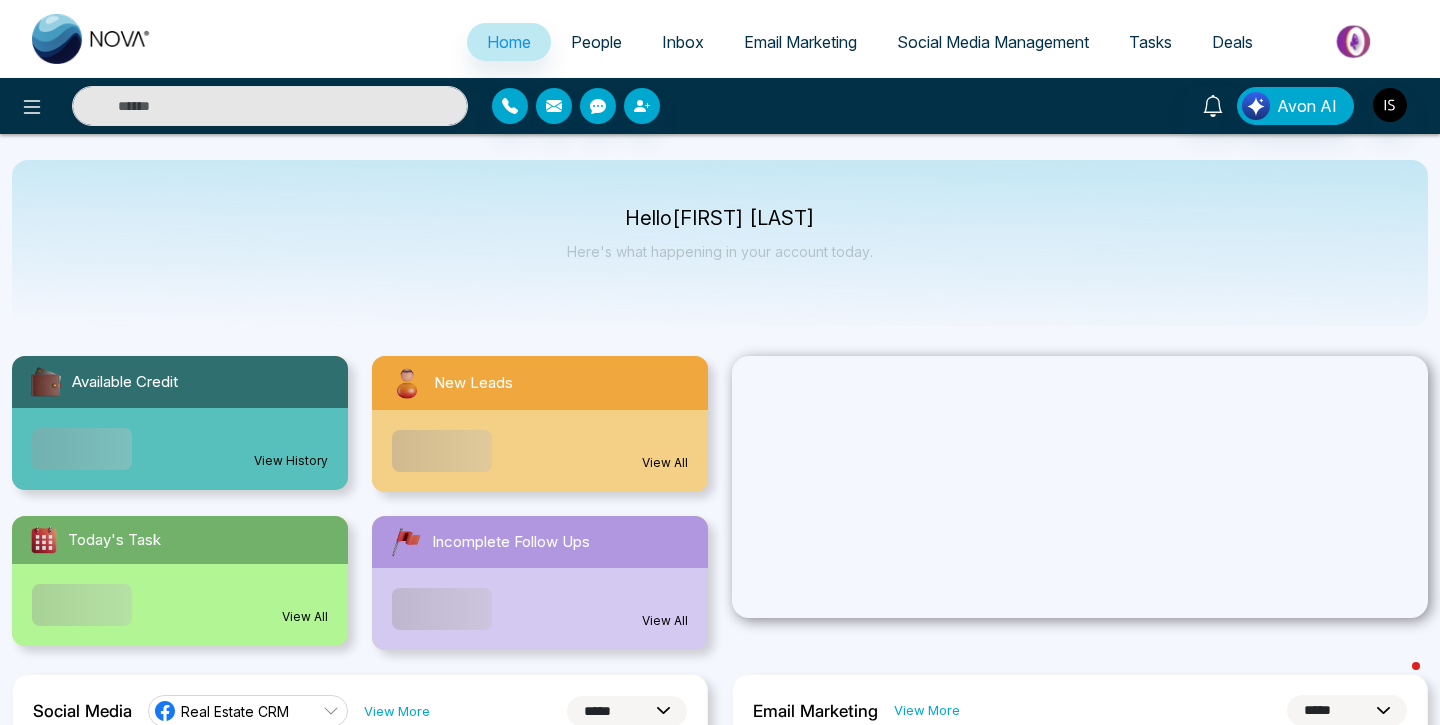 click on "Inbox" at bounding box center [683, 42] 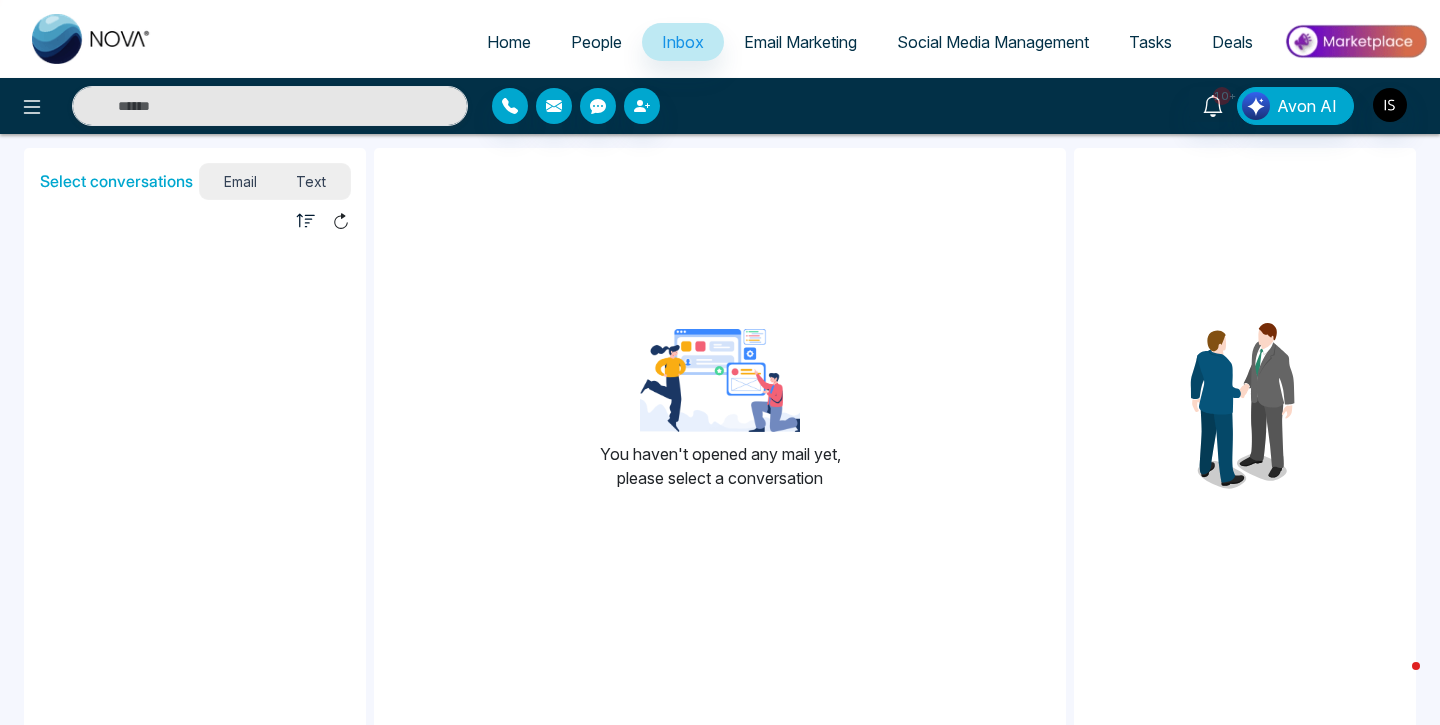 click on "Text" at bounding box center [312, 181] 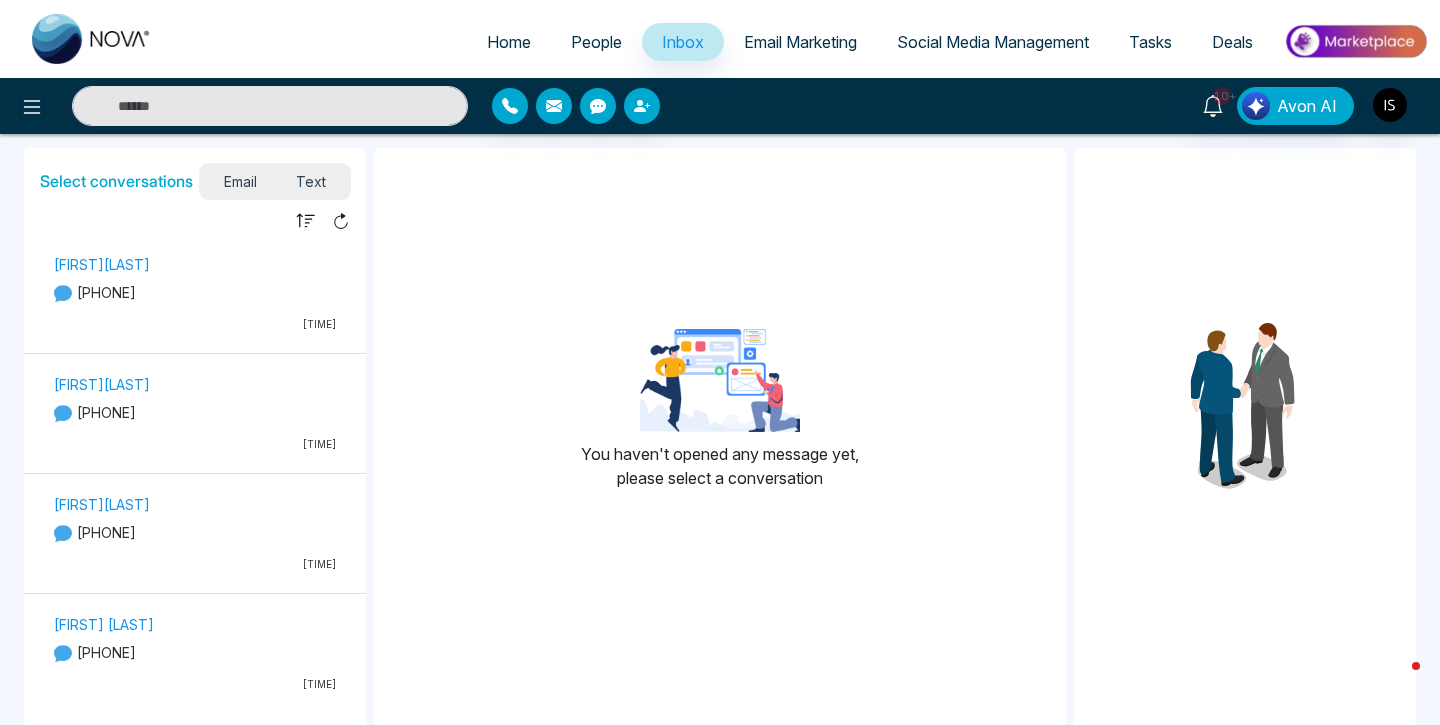 click on "[FIRST][LAST] [PHONE] [TIME]" at bounding box center (195, 296) 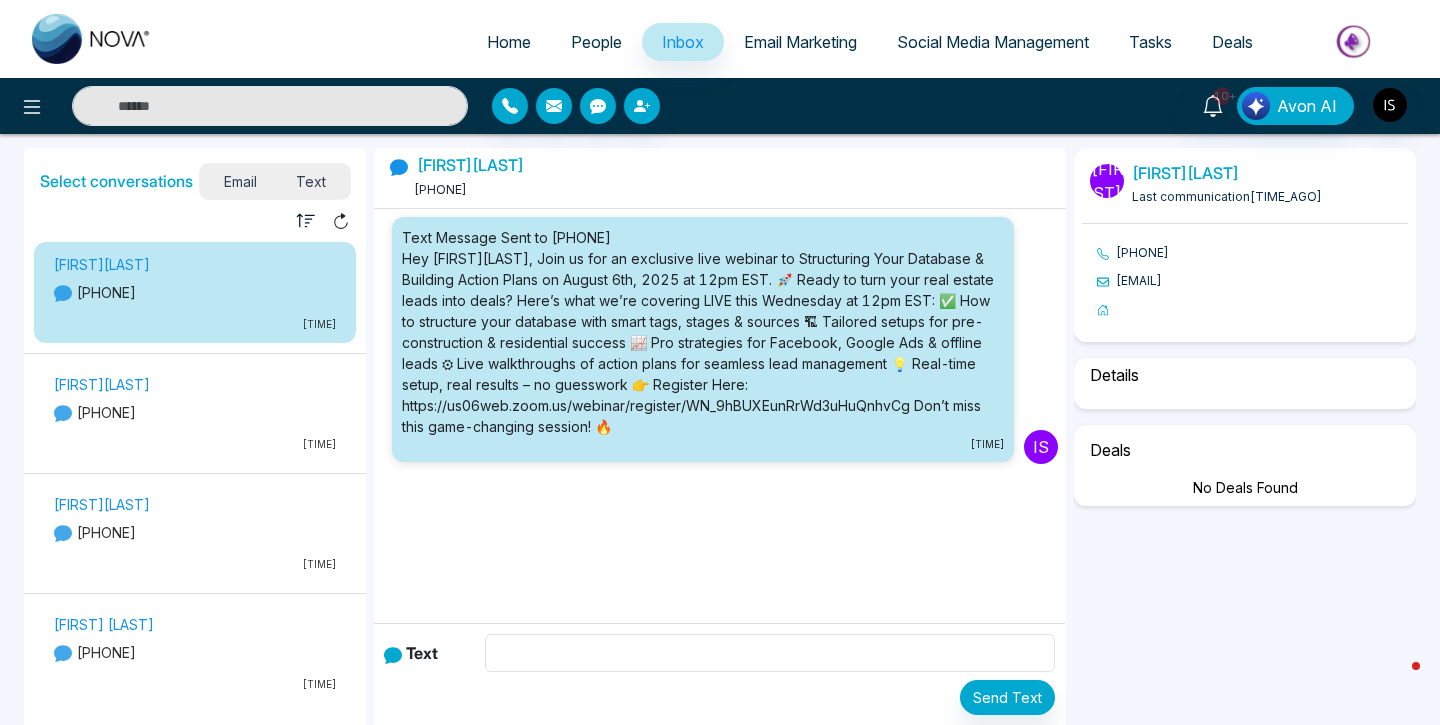 select on "*" 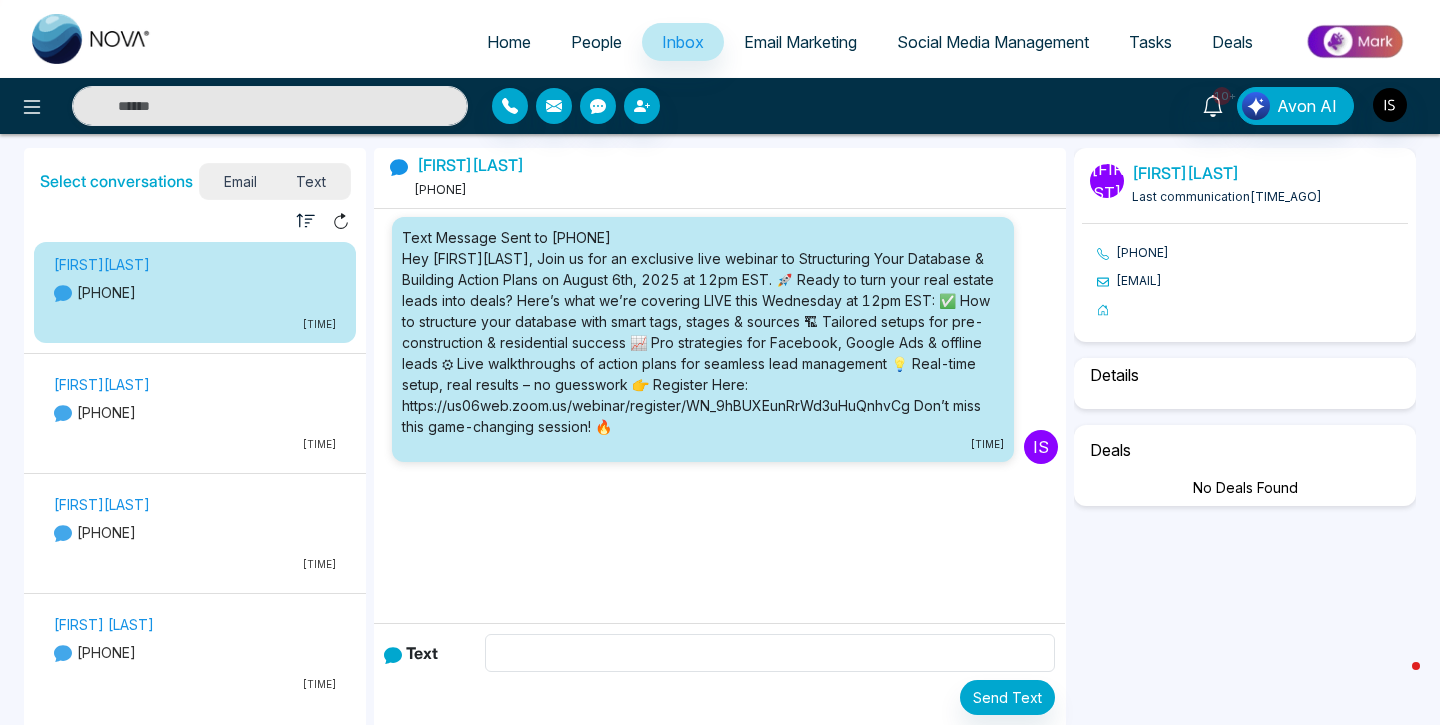 select on "**********" 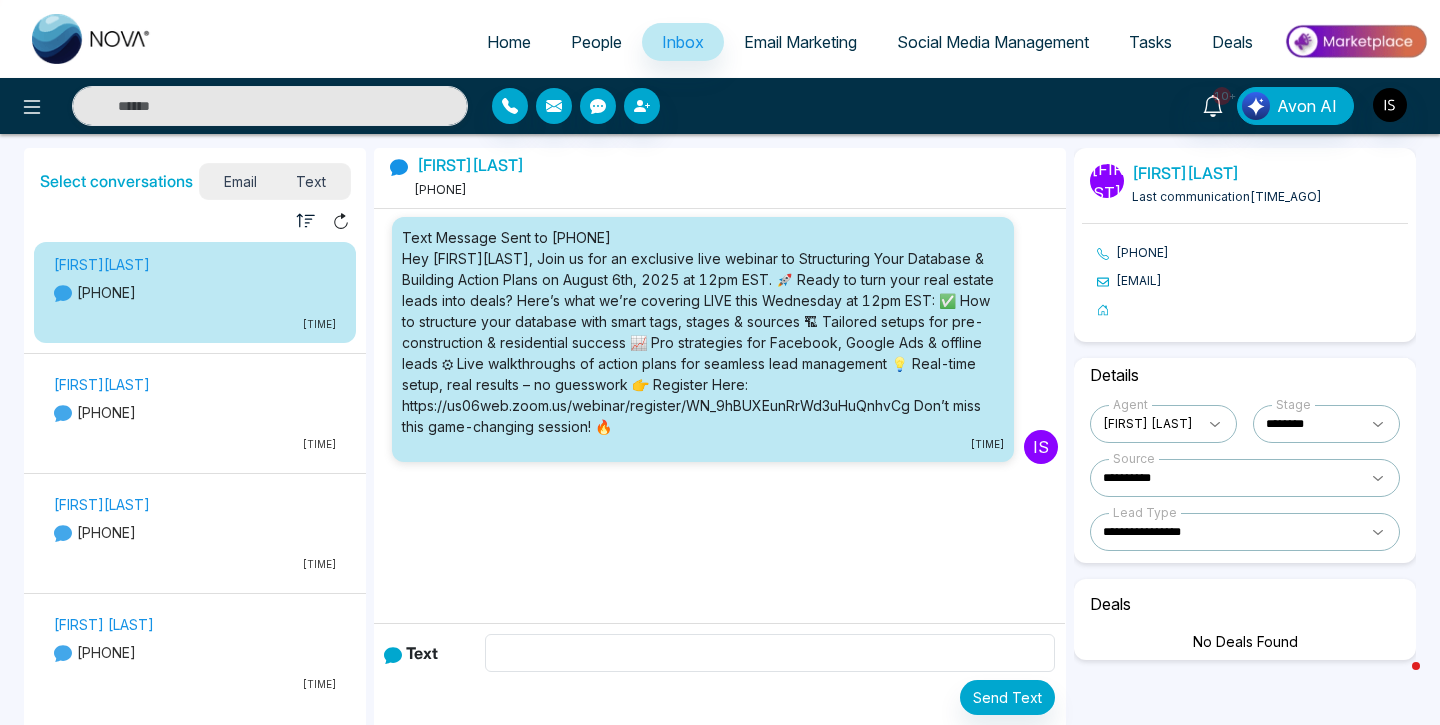 click on "[PHONE]" at bounding box center [195, 412] 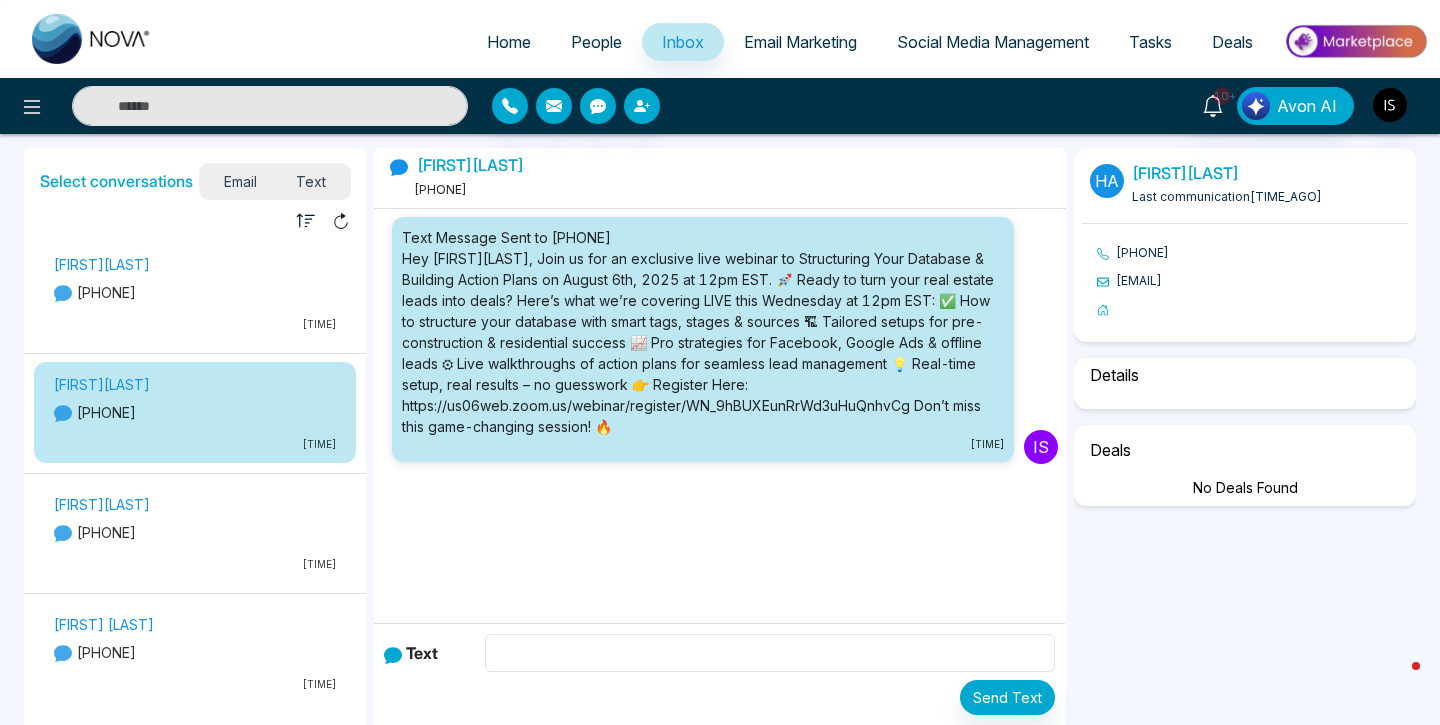 click on "[FIRST][LAST] [PHONE] [TIME]" at bounding box center (195, 536) 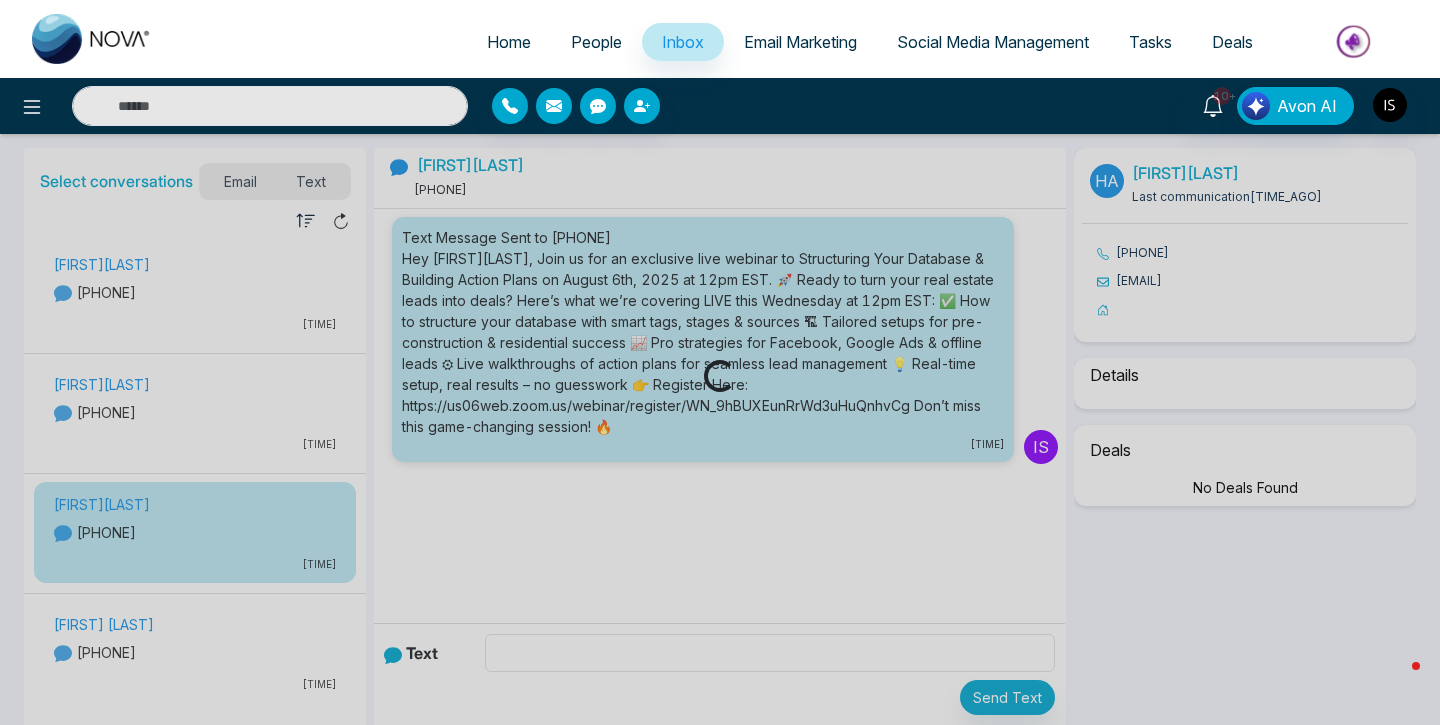 select on "*" 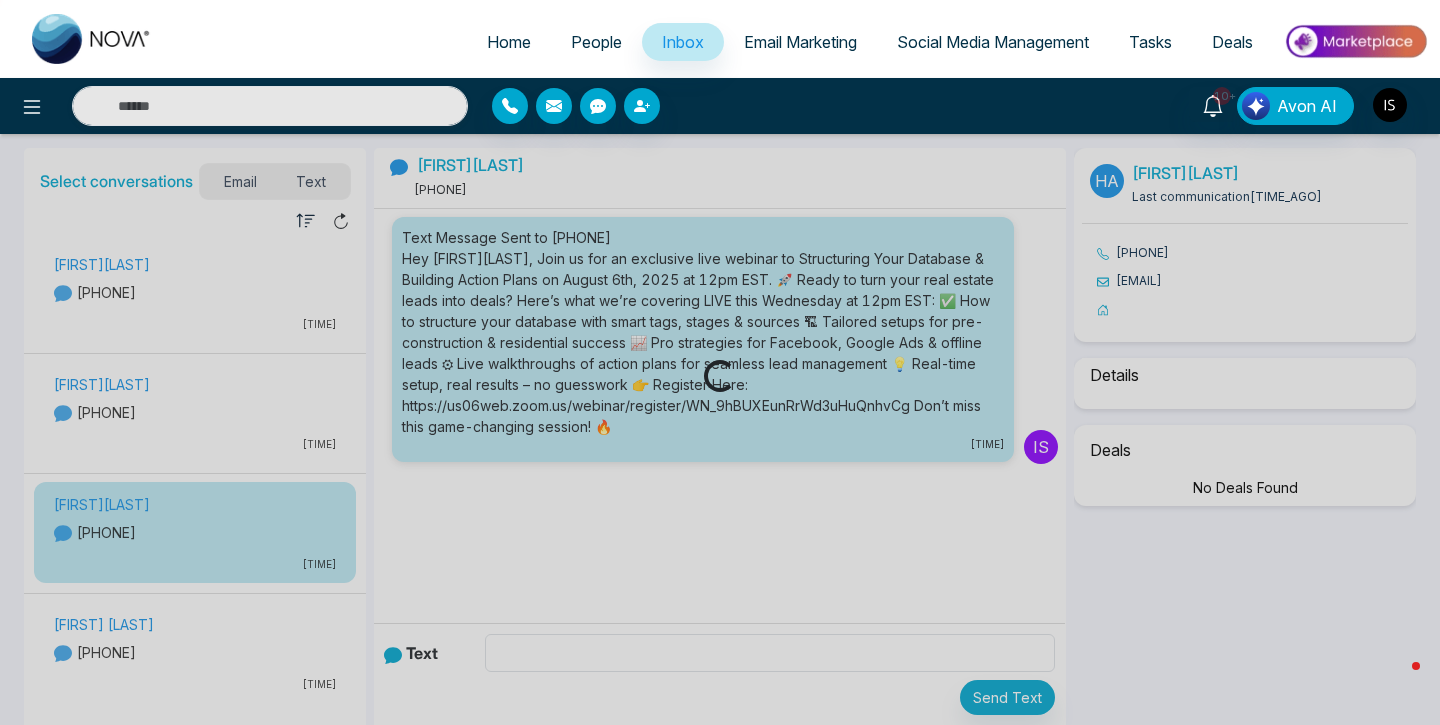 select on "**********" 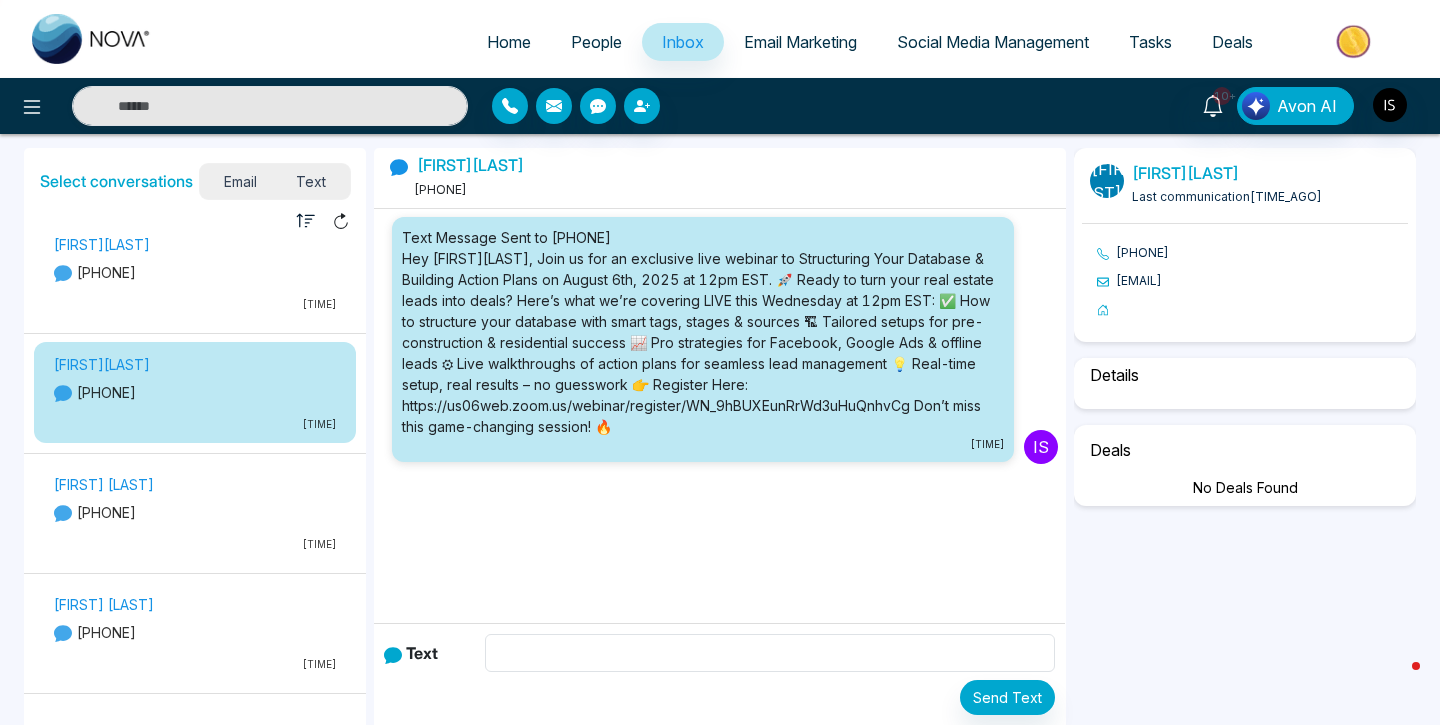 scroll, scrollTop: 145, scrollLeft: 0, axis: vertical 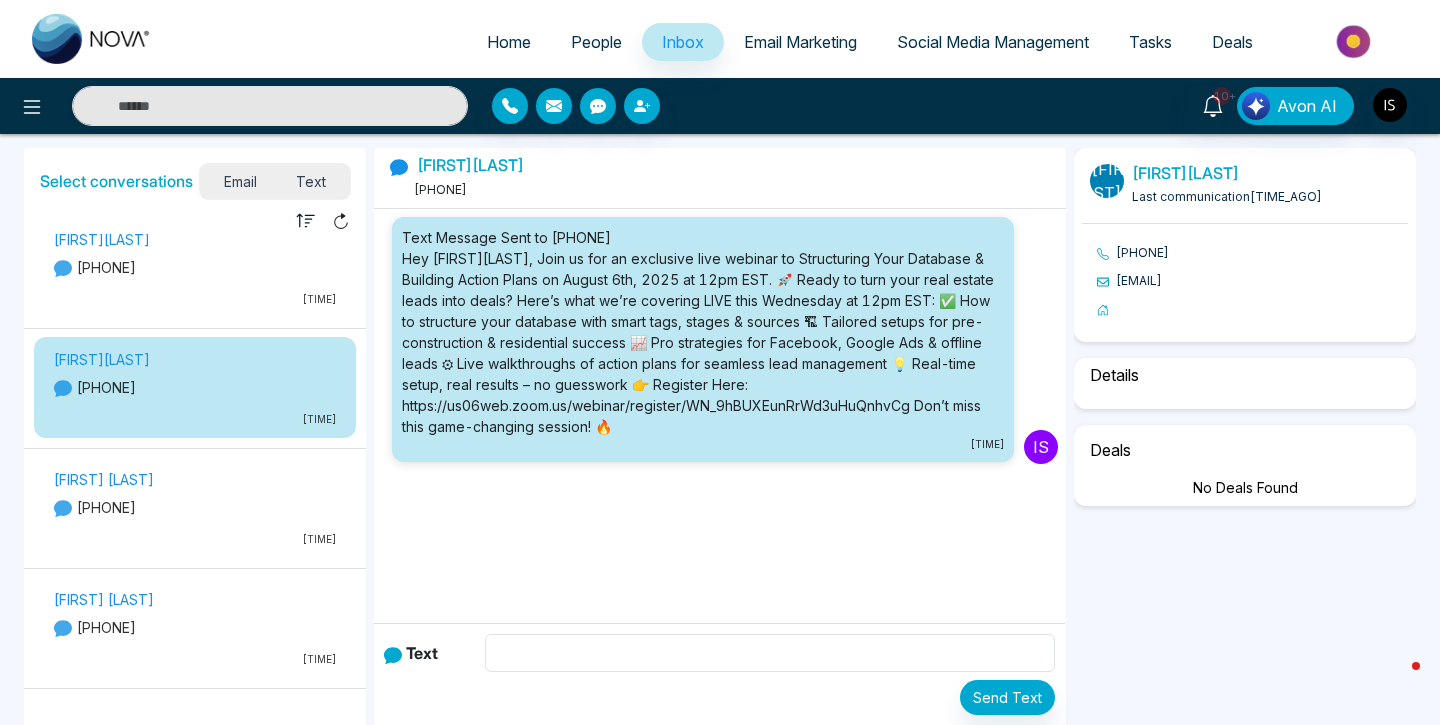 click on "[PHONE]" at bounding box center [195, 507] 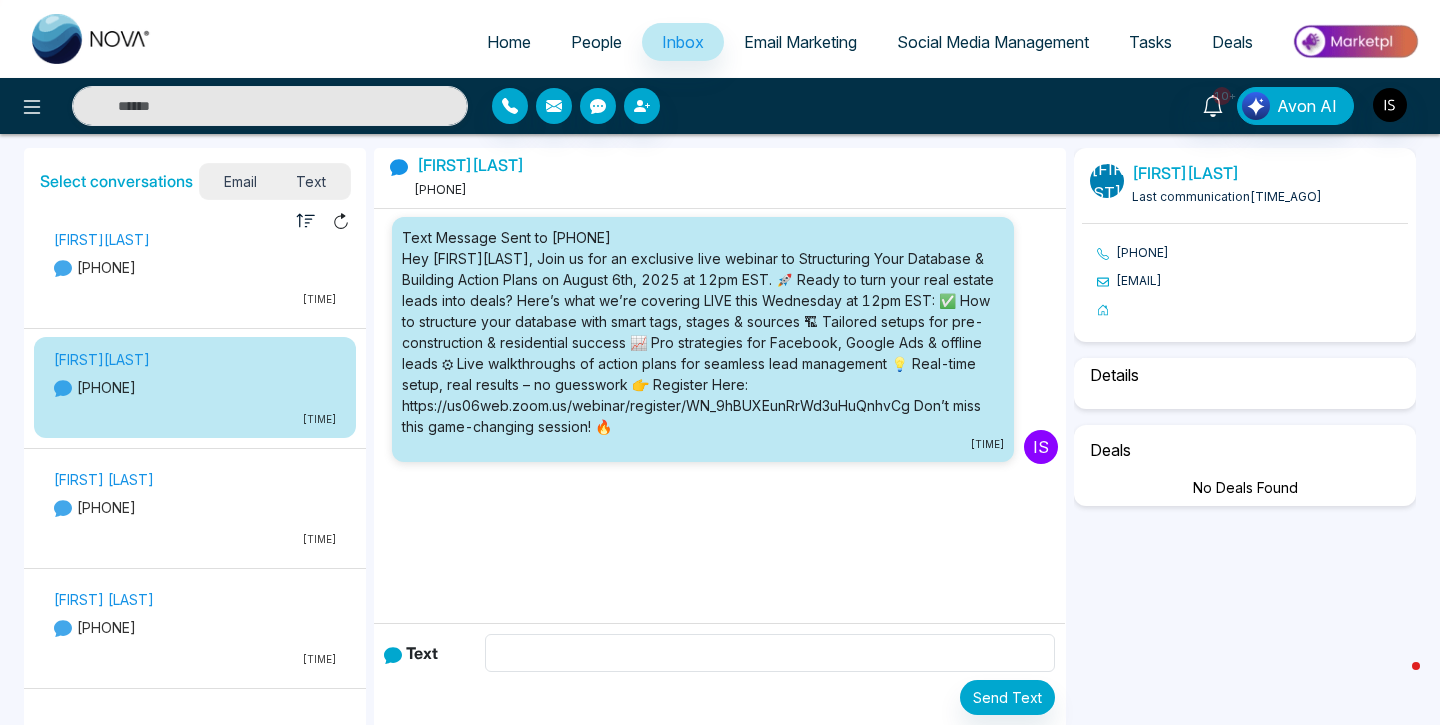 select on "*" 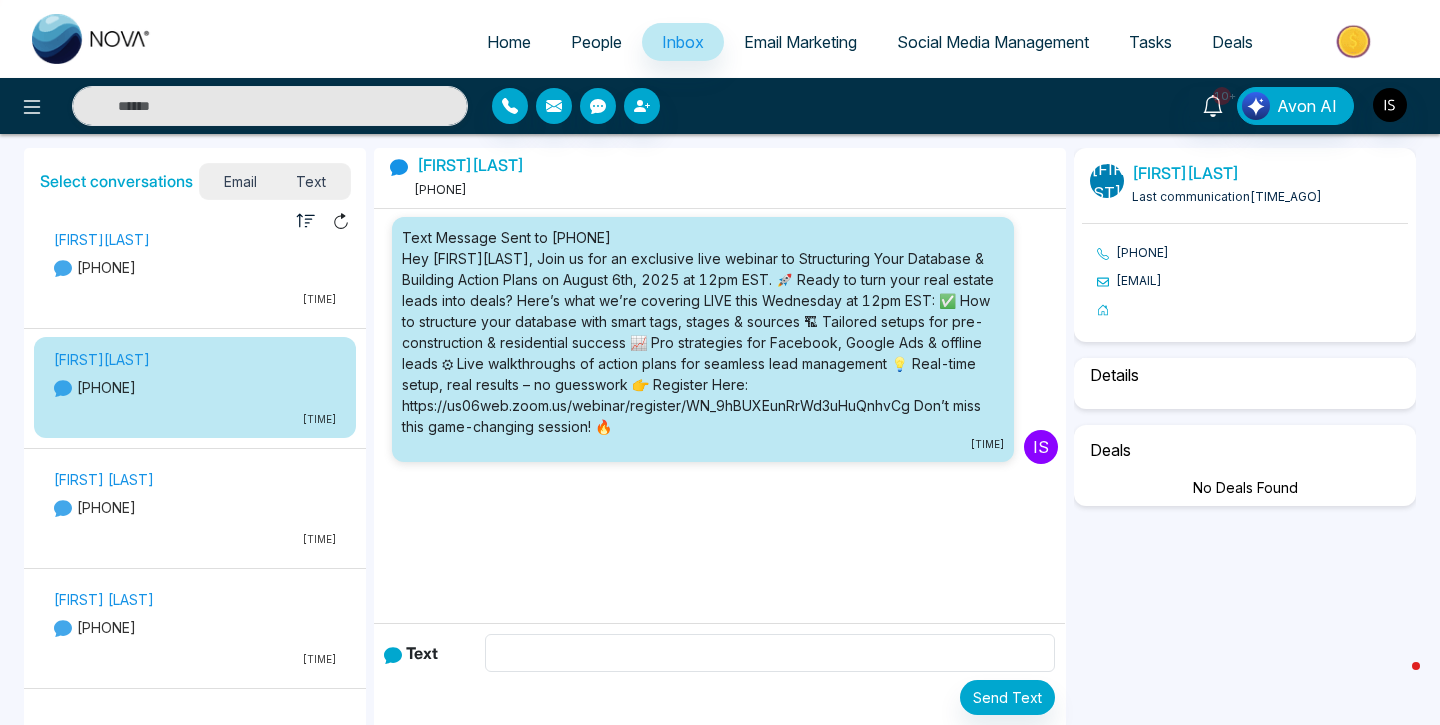 select on "**********" 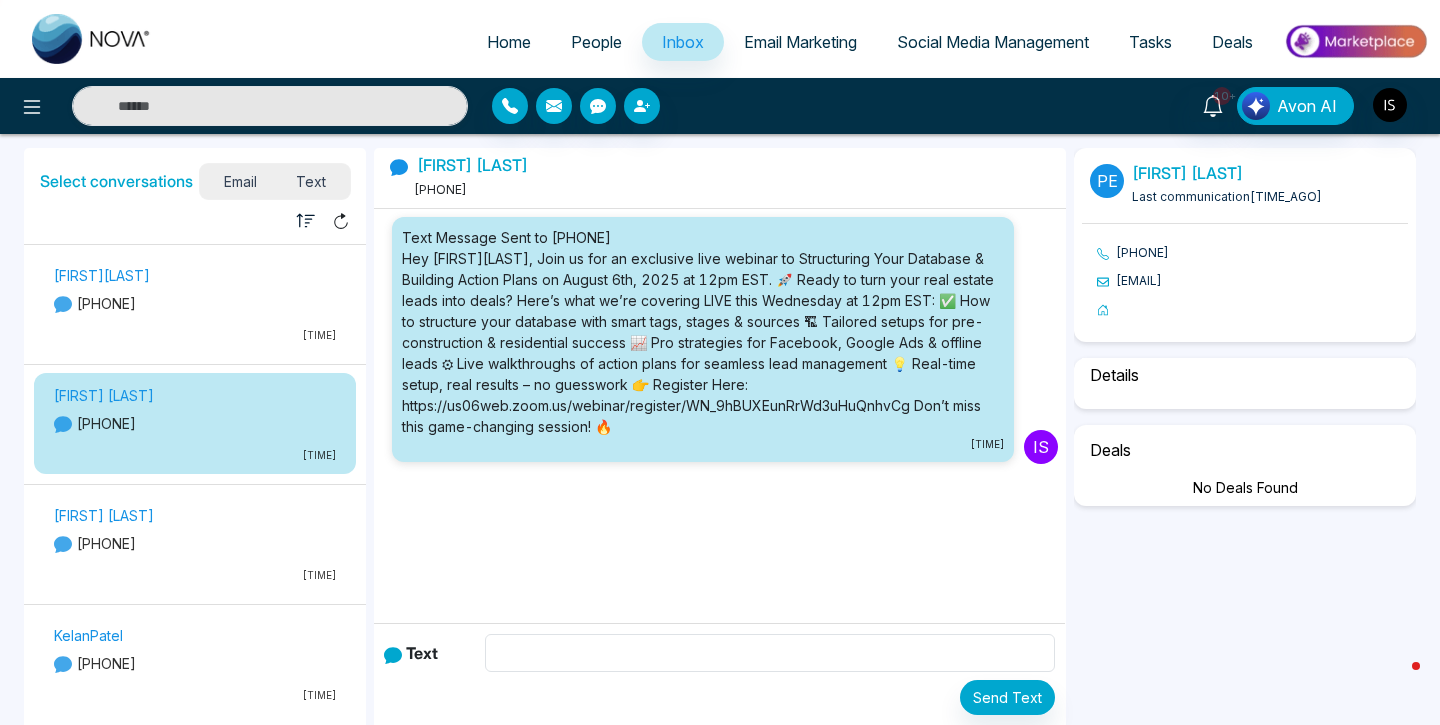 scroll, scrollTop: 252, scrollLeft: 0, axis: vertical 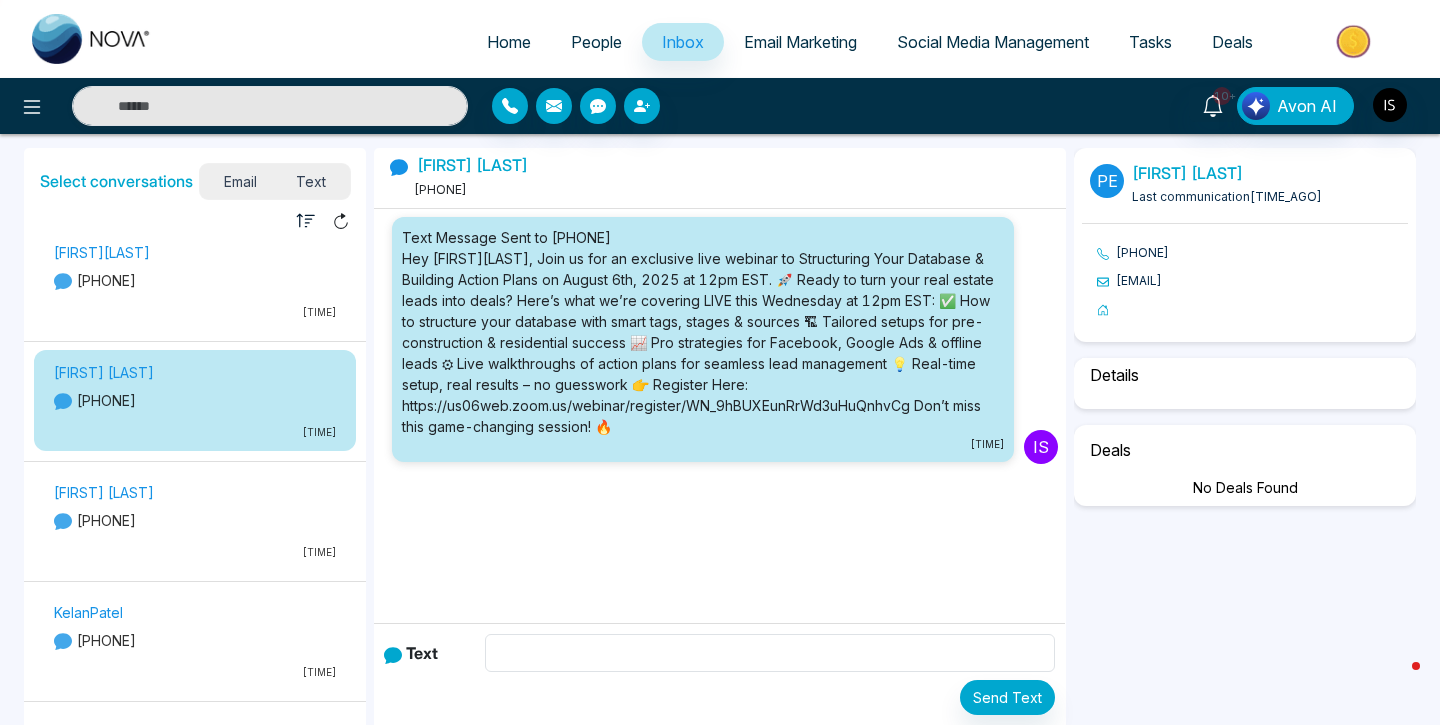 select on "*" 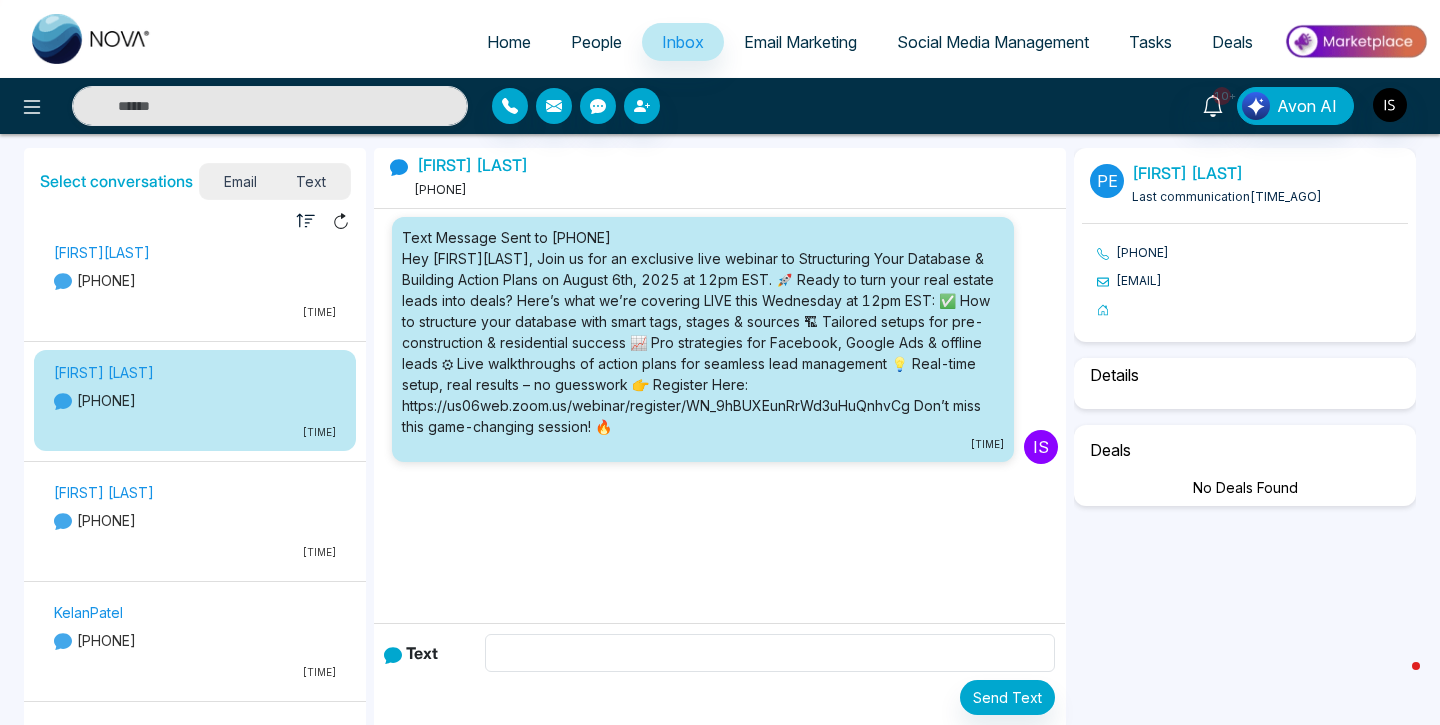 select on "**********" 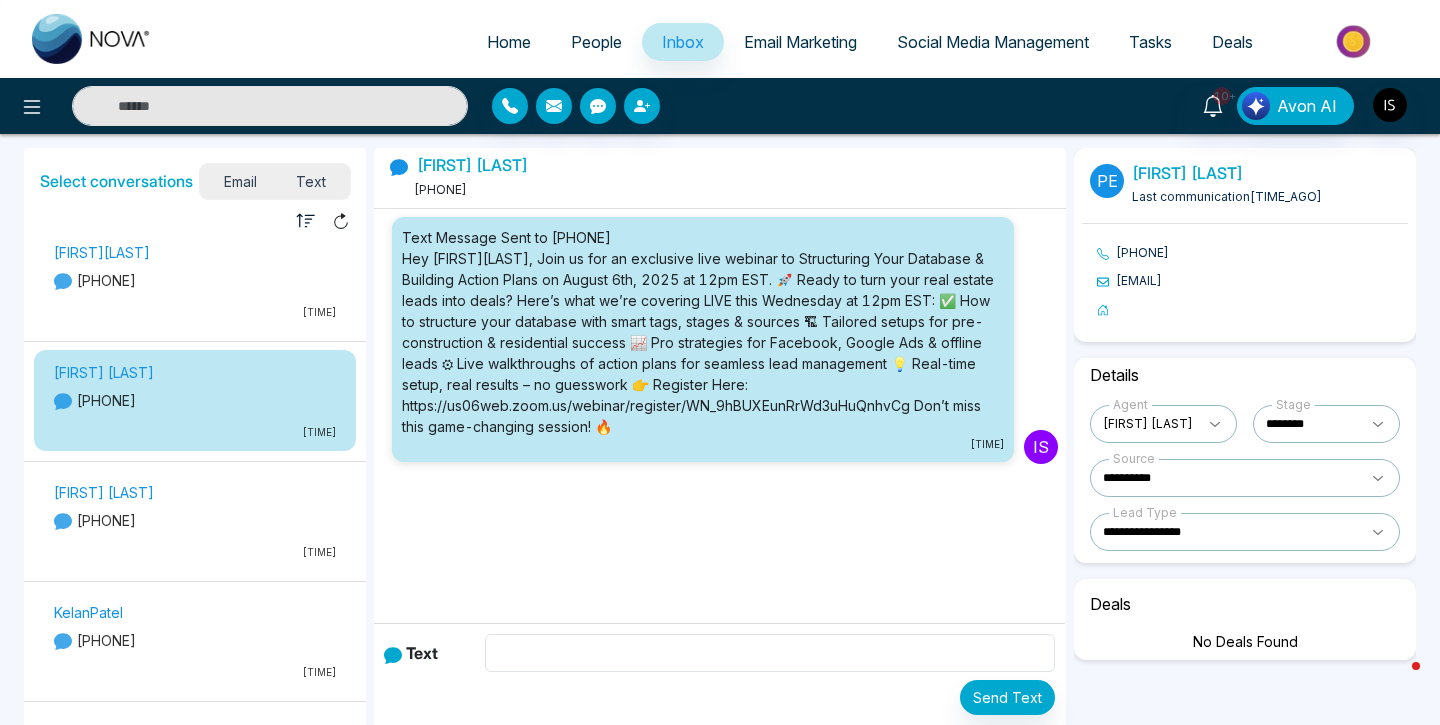 click on "[FIRST] [LAST]" at bounding box center [195, 492] 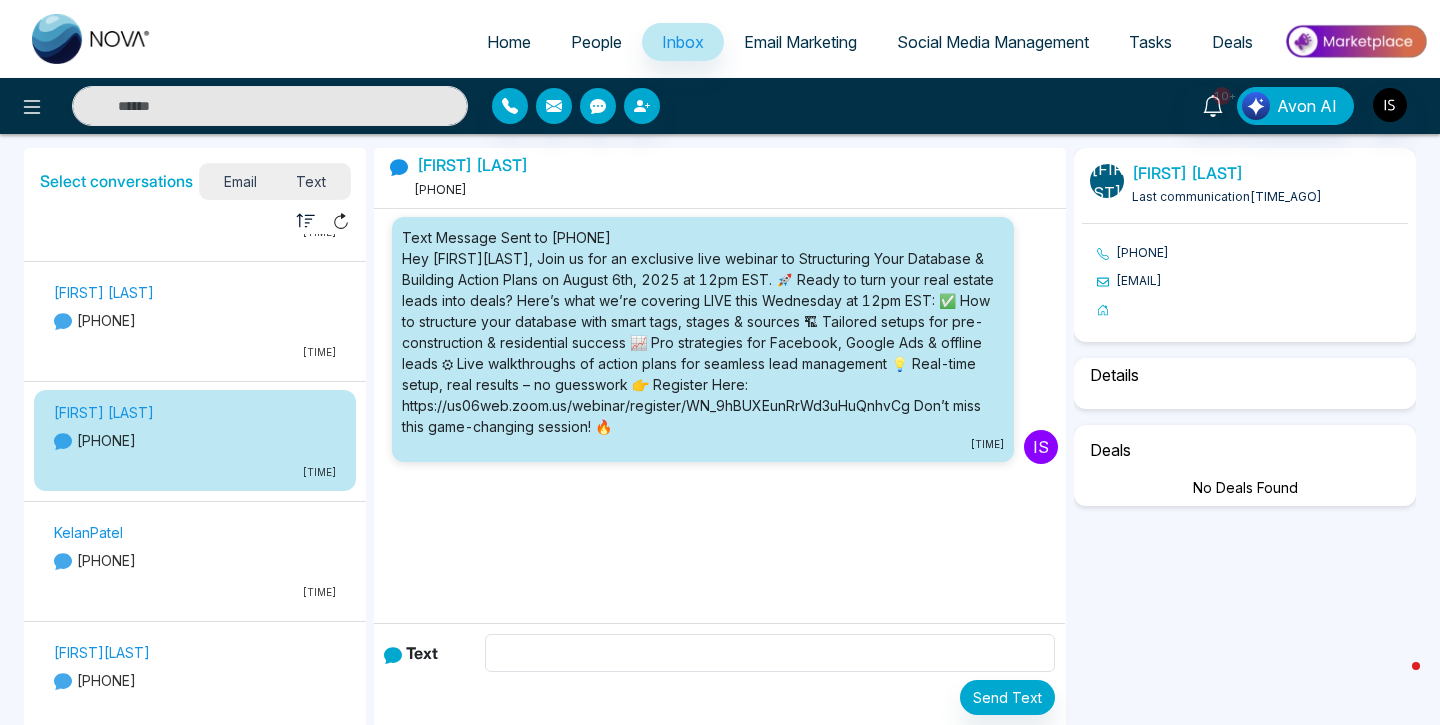 scroll, scrollTop: 372, scrollLeft: 0, axis: vertical 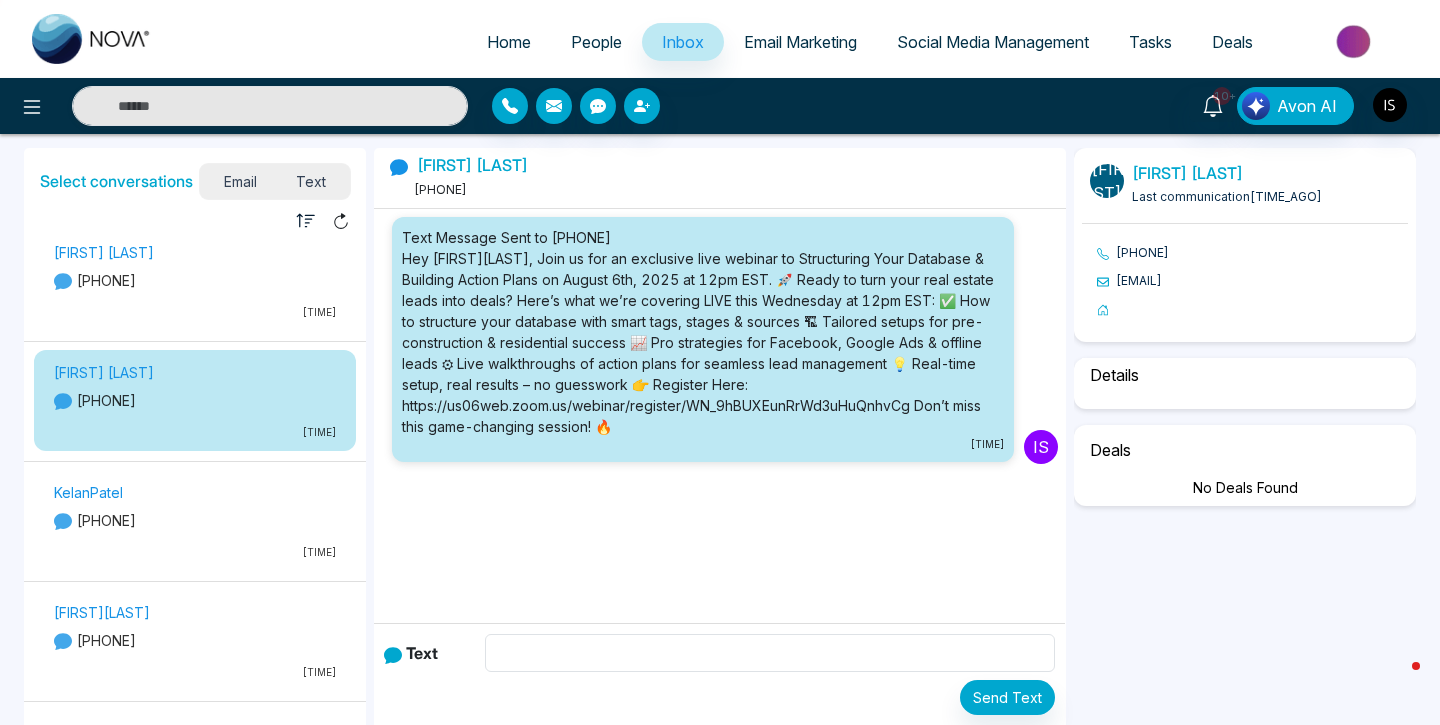 select on "*" 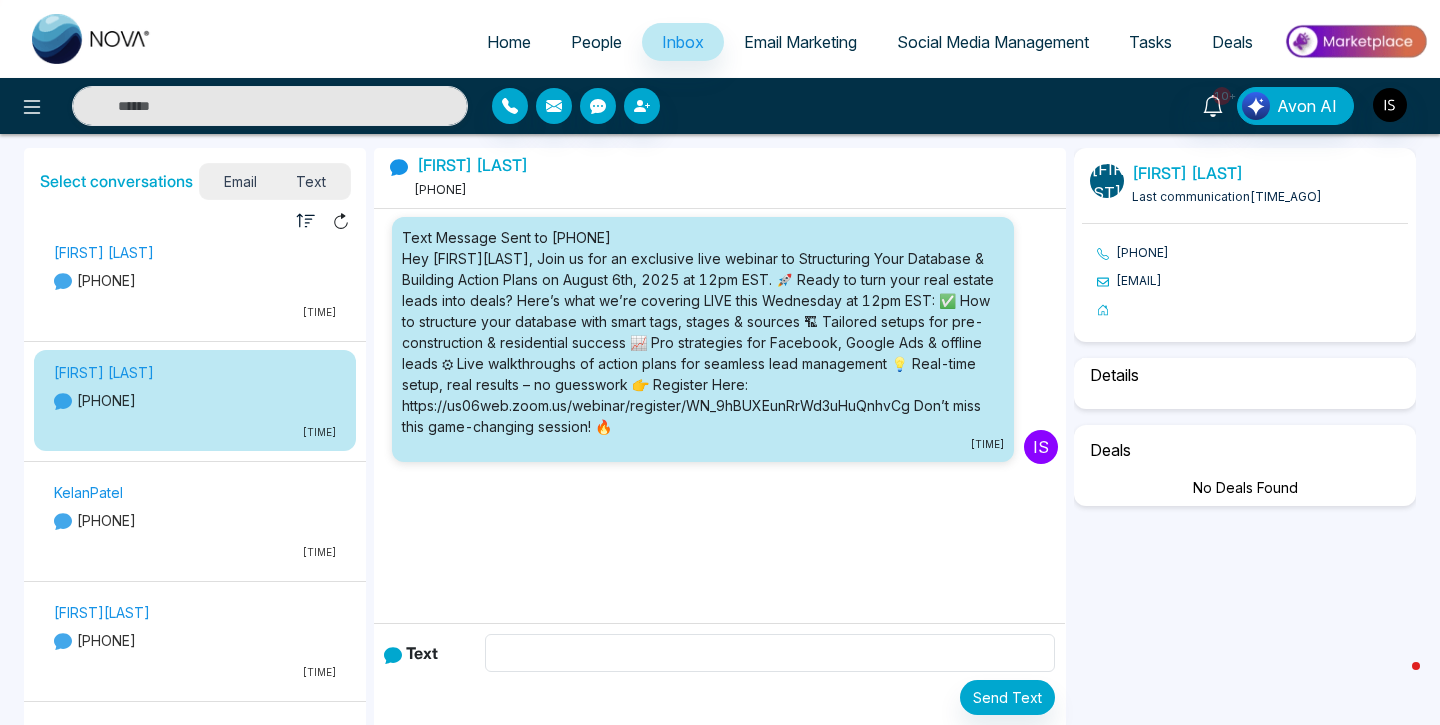 select on "**********" 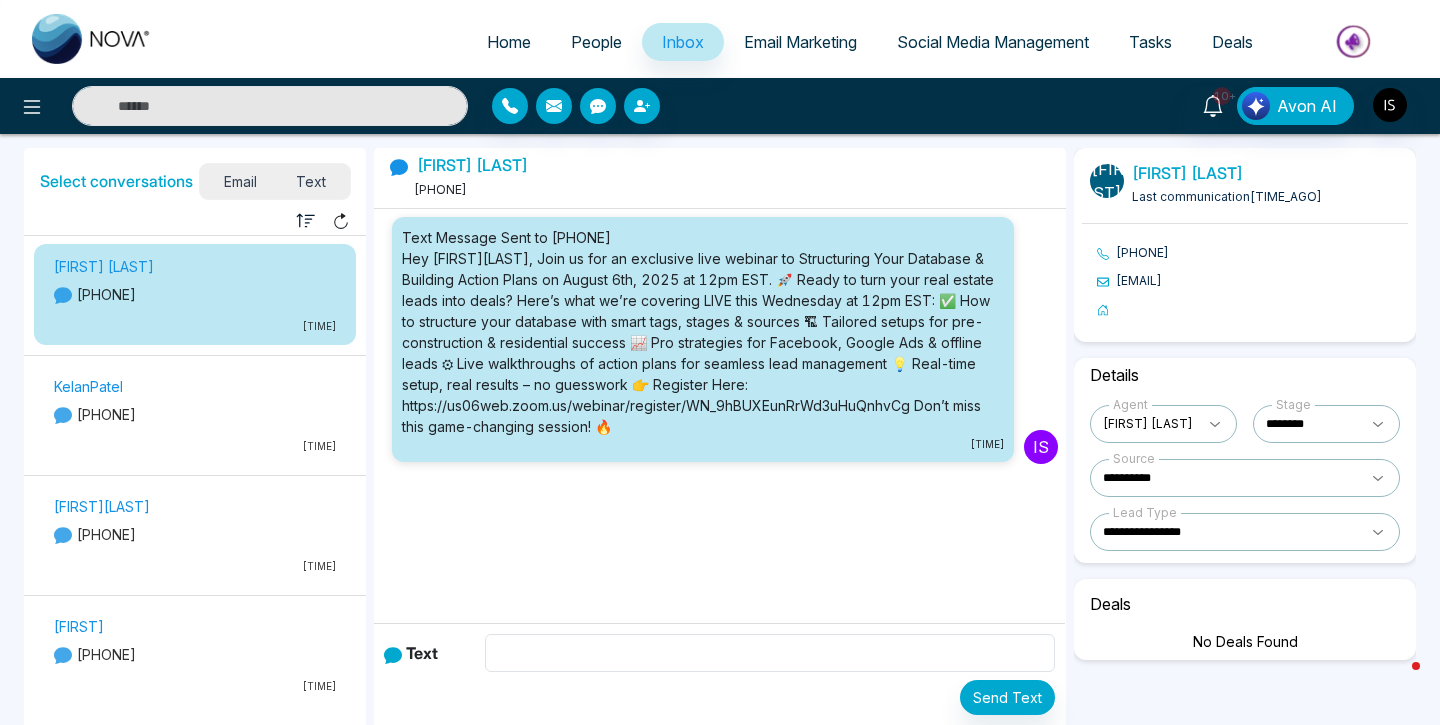 scroll, scrollTop: 485, scrollLeft: 0, axis: vertical 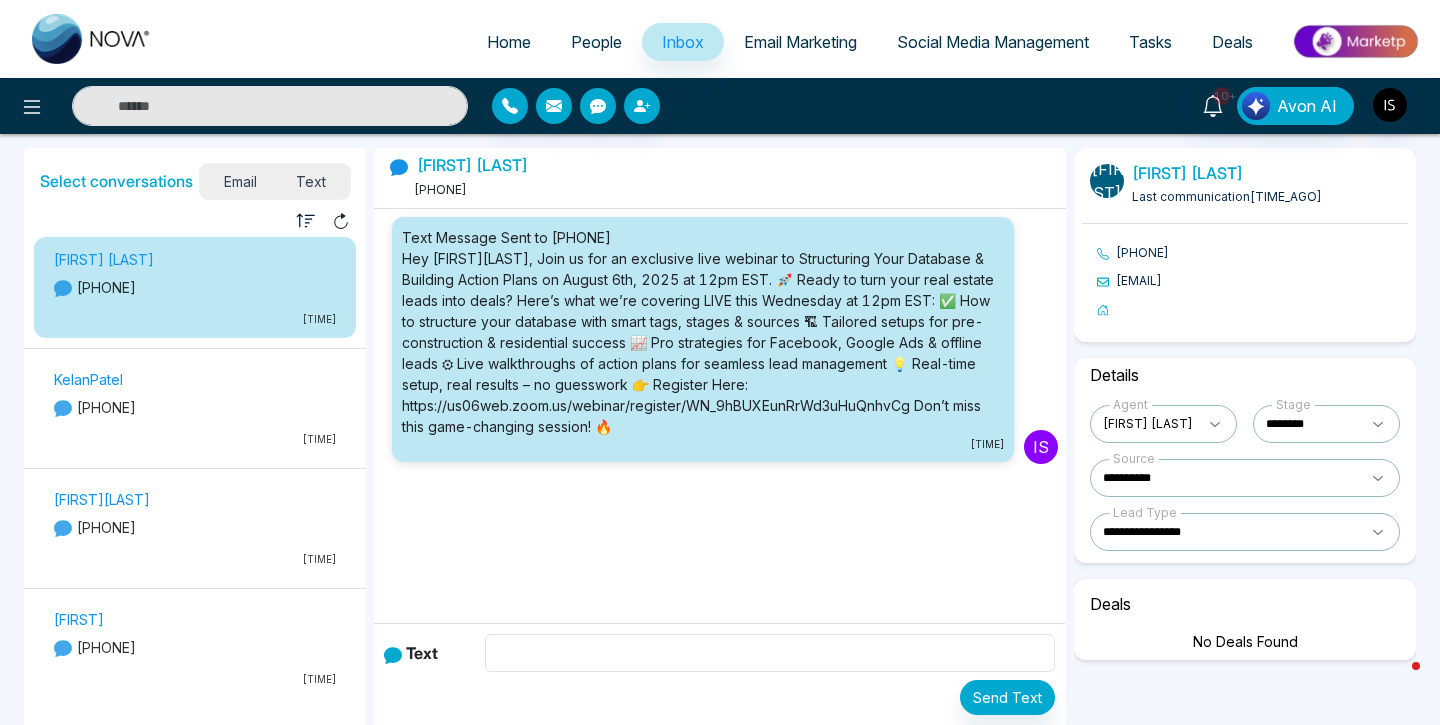 click on "[PHONE]" at bounding box center (195, 407) 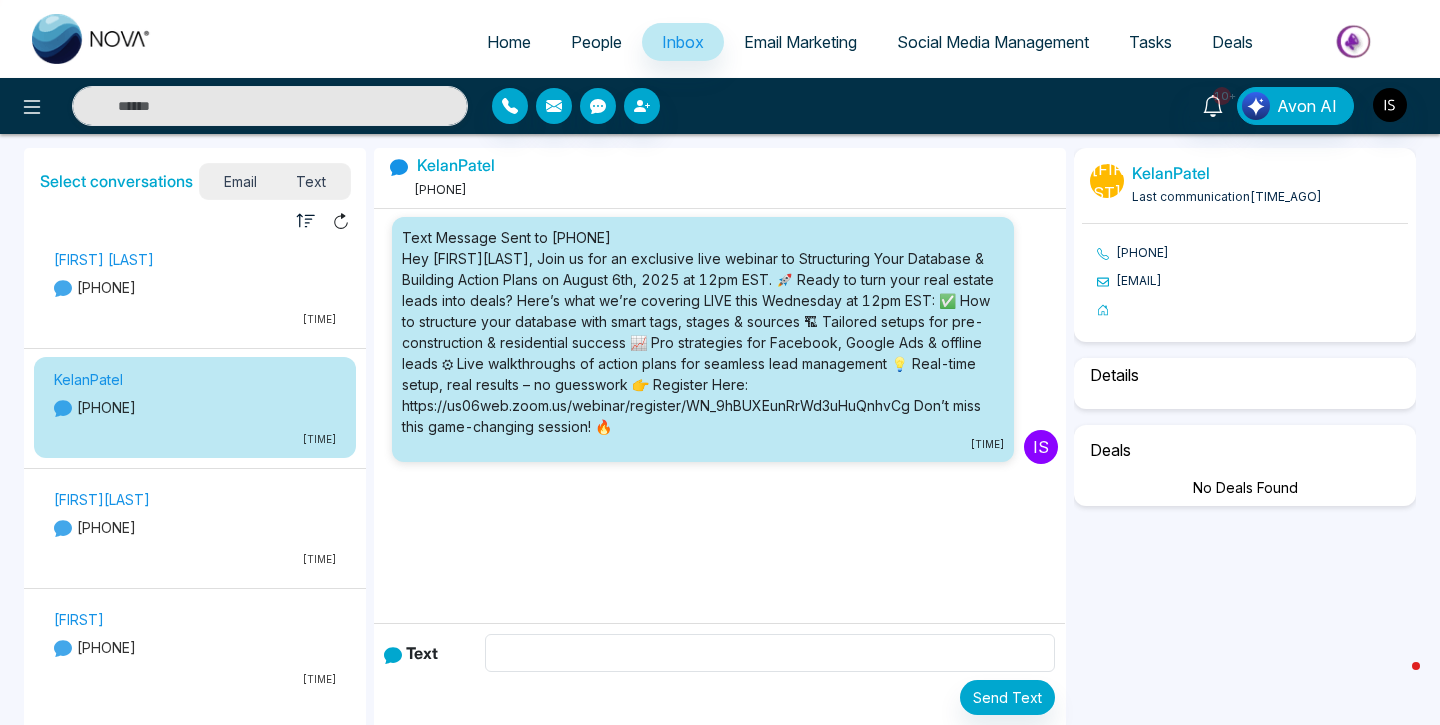 click on "[PHONE]" at bounding box center [195, 527] 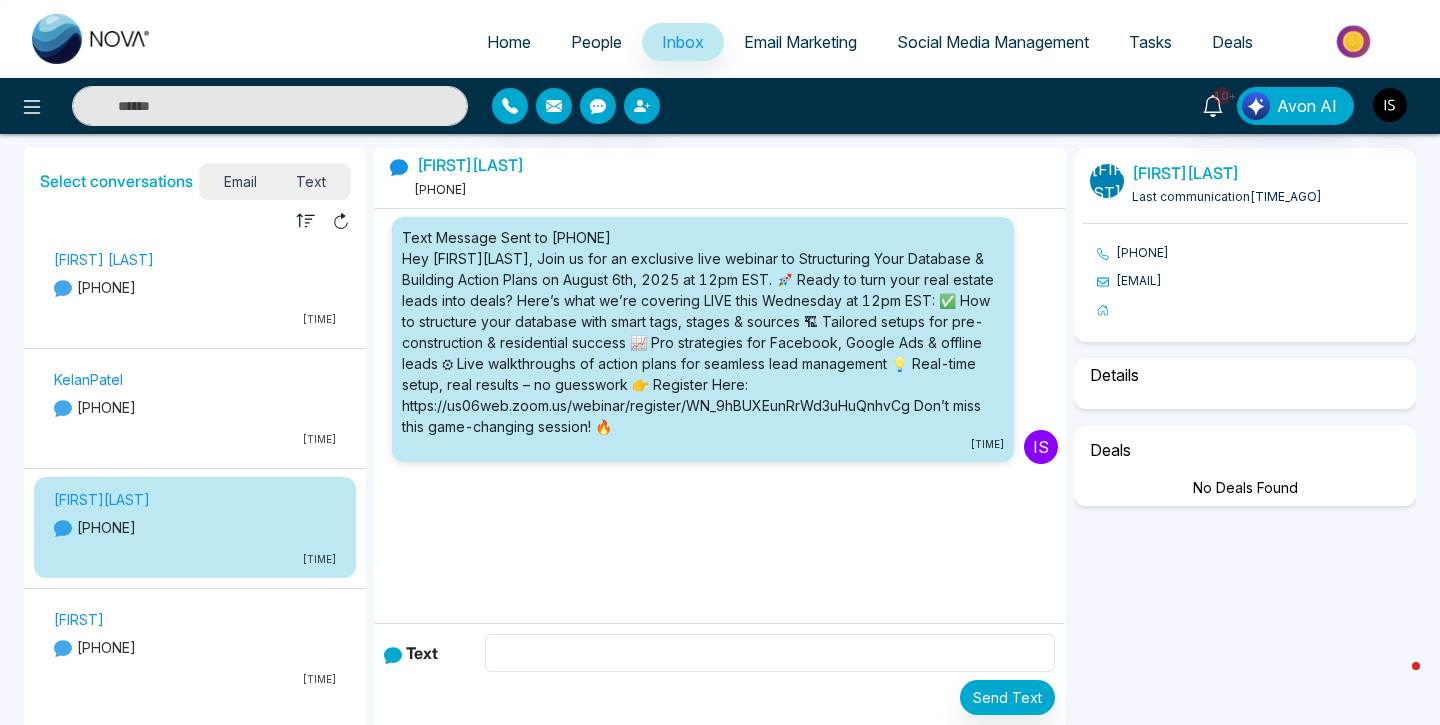 click on "[FIRST] [PHONE] [TIME]" at bounding box center [195, 651] 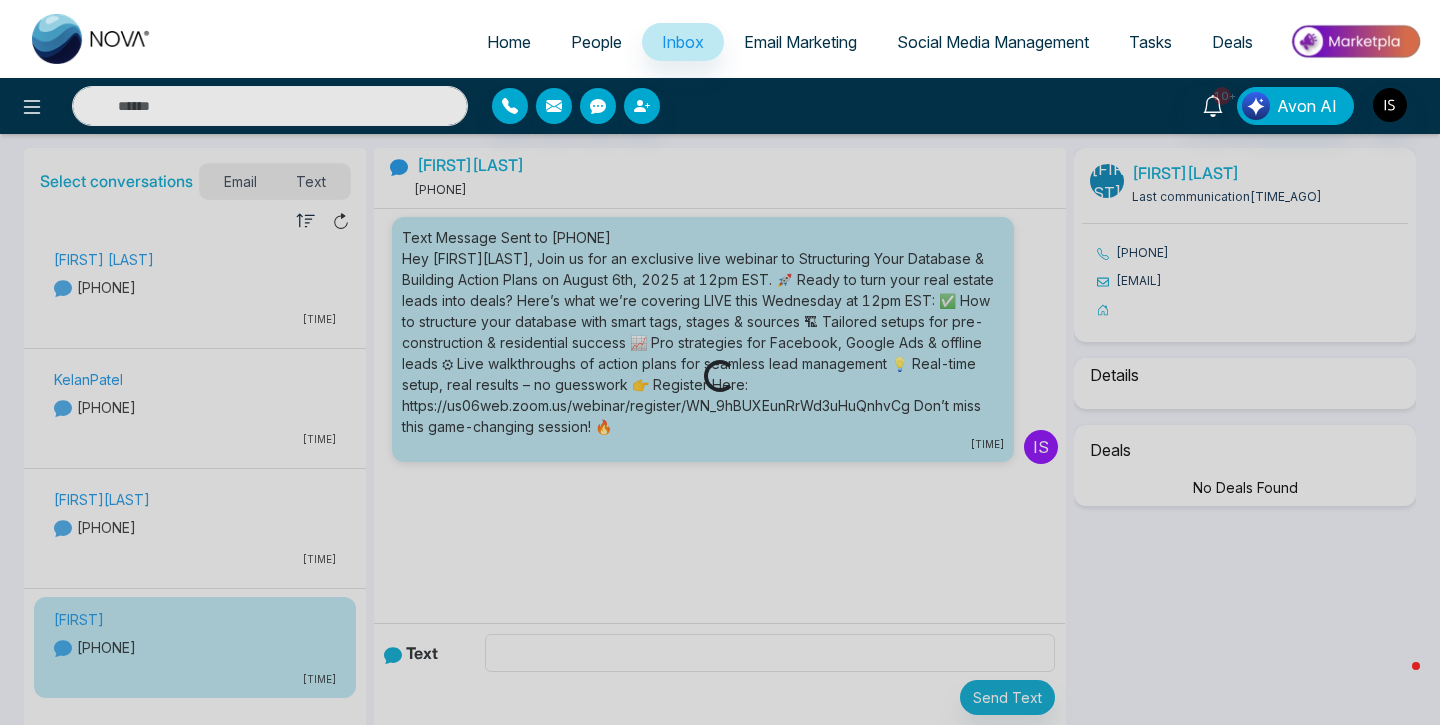 select on "*" 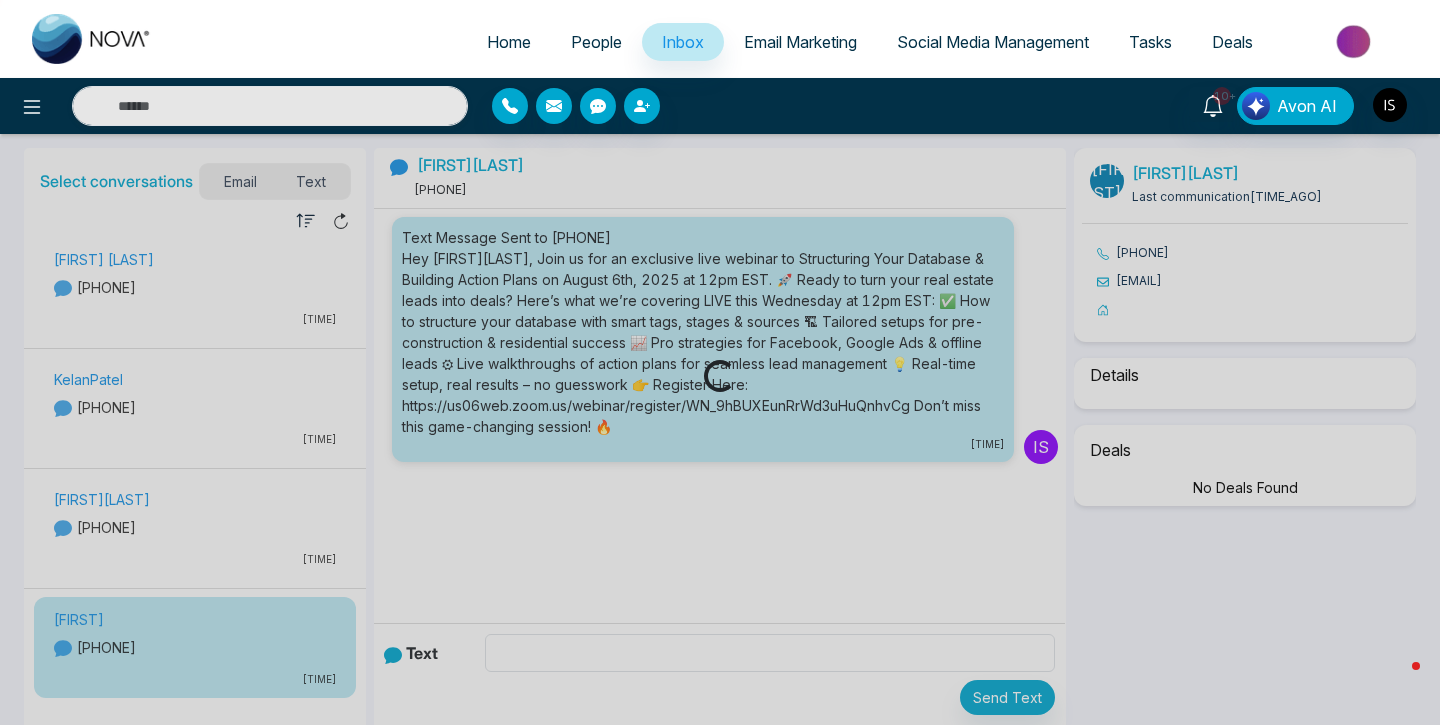 select on "**********" 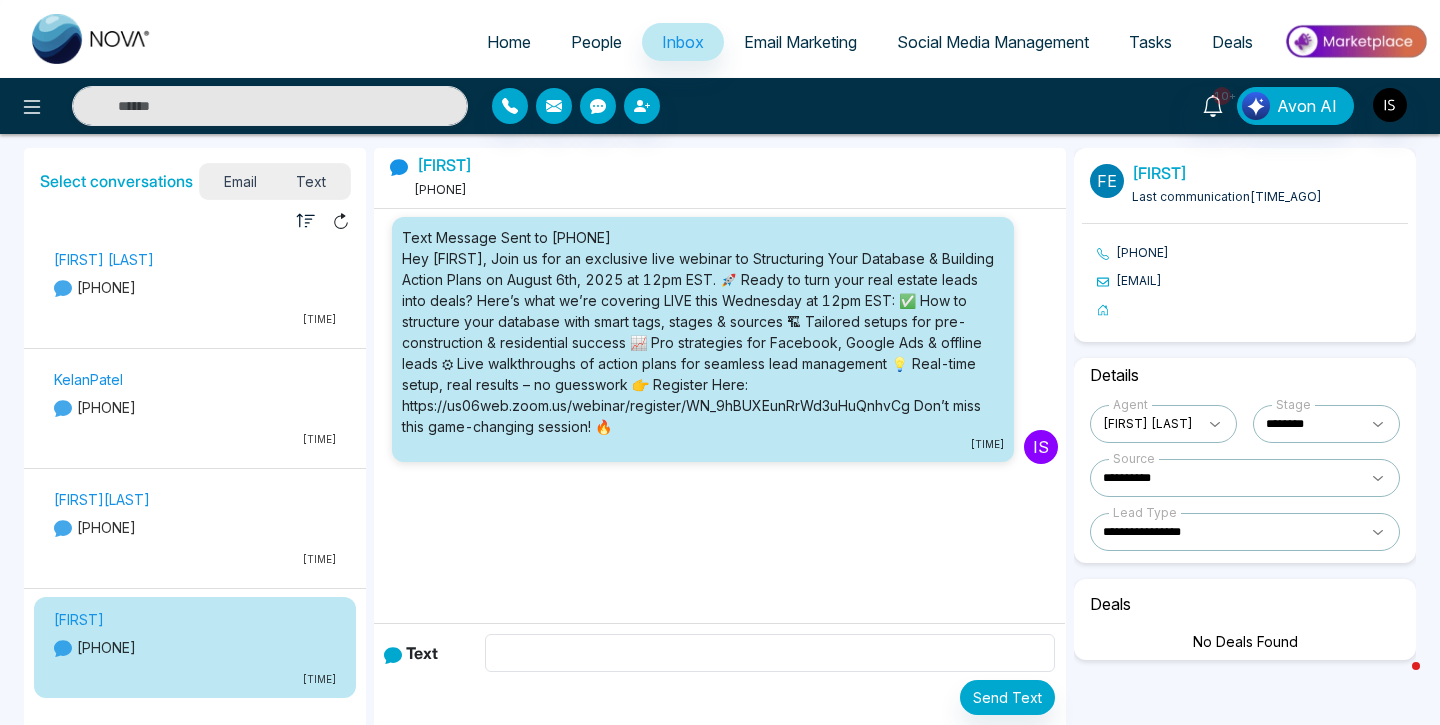 click on "Home" at bounding box center (509, 42) 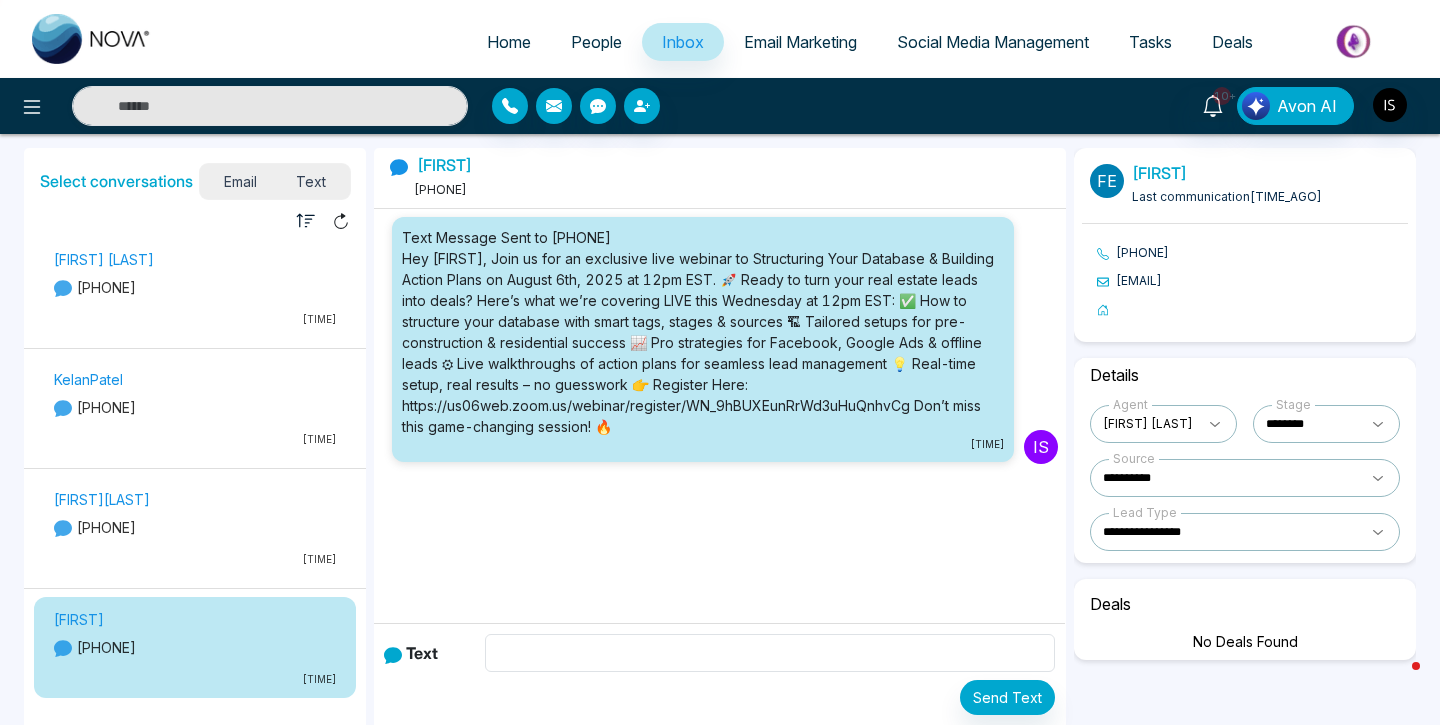 select on "*" 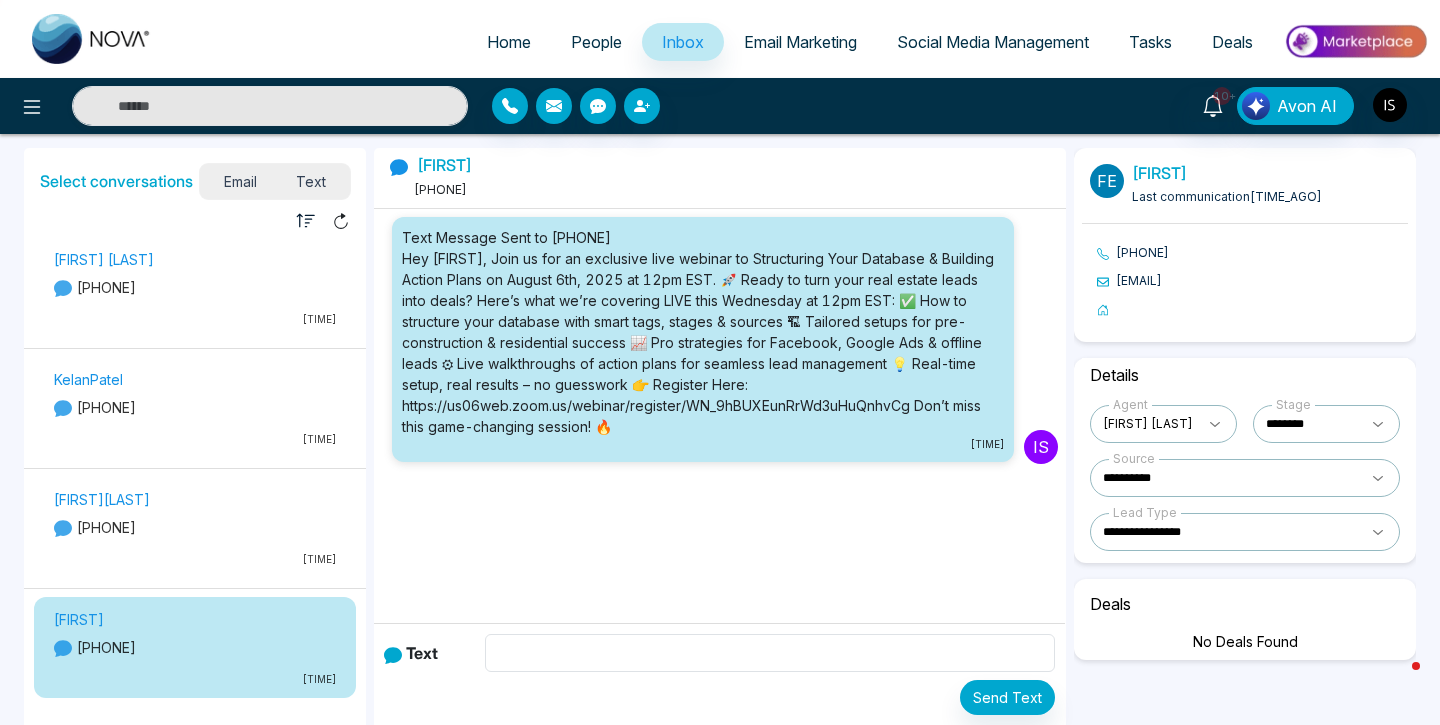select on "*" 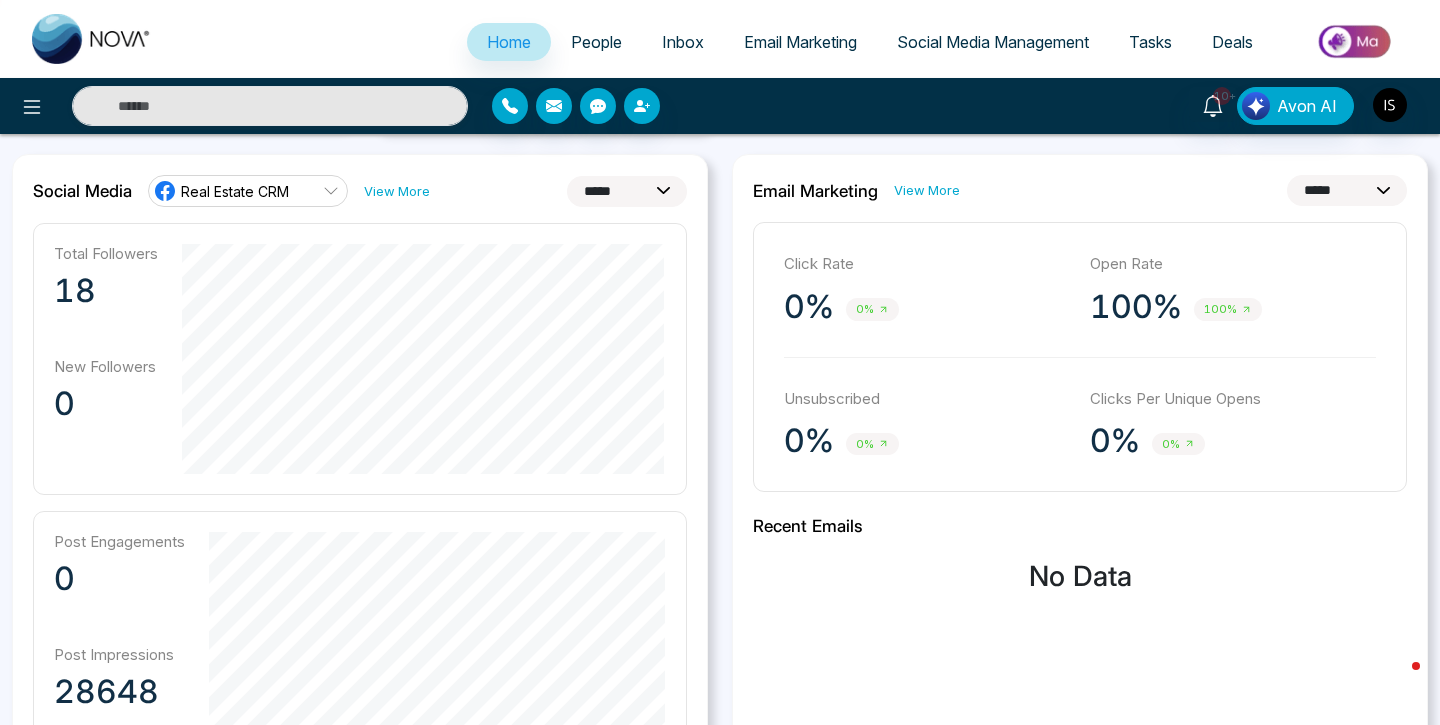 scroll, scrollTop: 508, scrollLeft: 0, axis: vertical 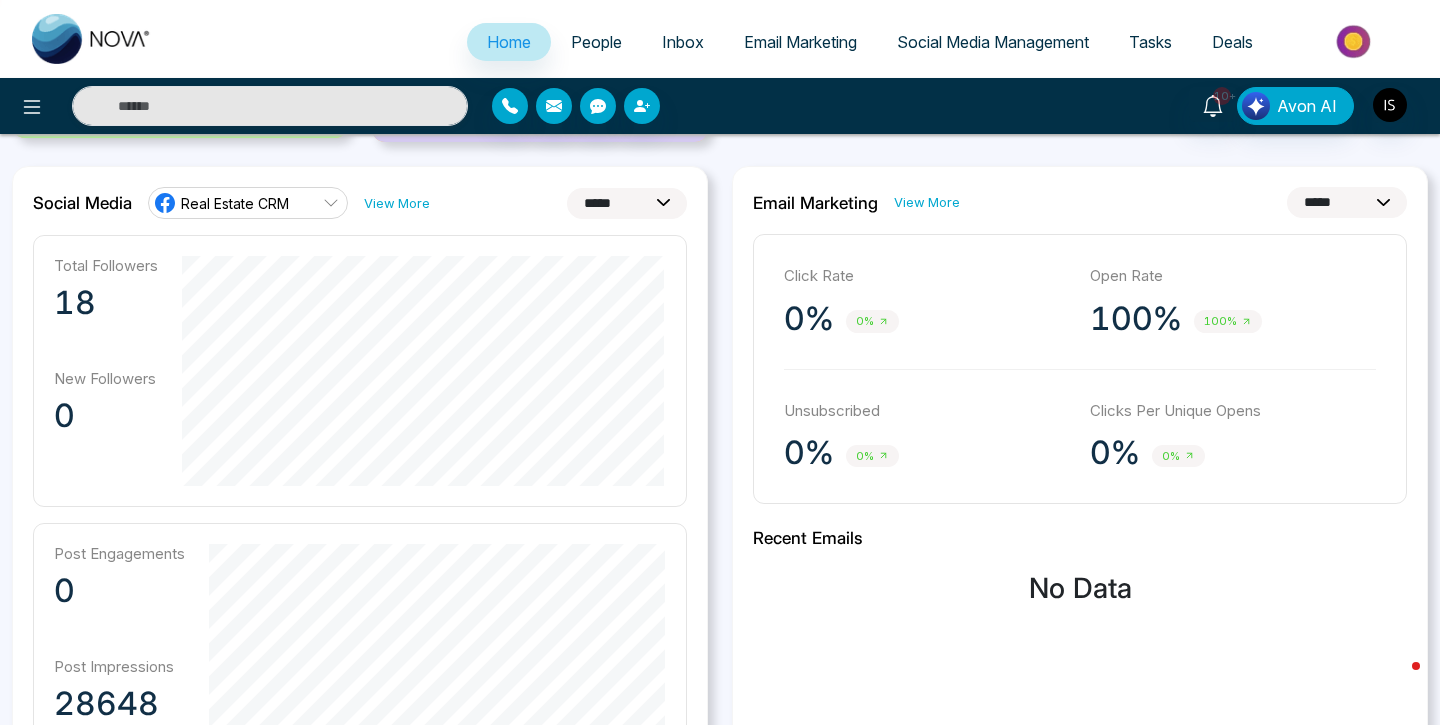 click on "Real Estate CRM" at bounding box center (235, 203) 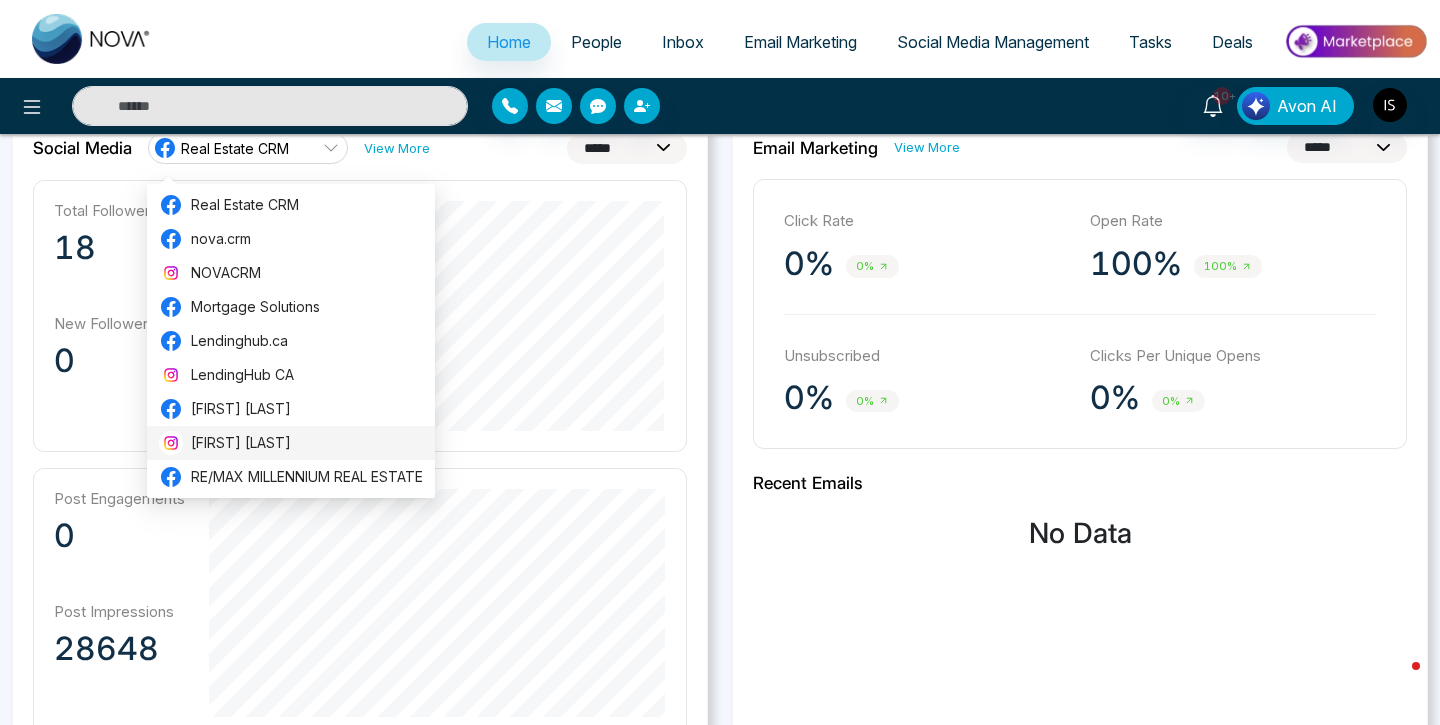 scroll, scrollTop: 567, scrollLeft: 0, axis: vertical 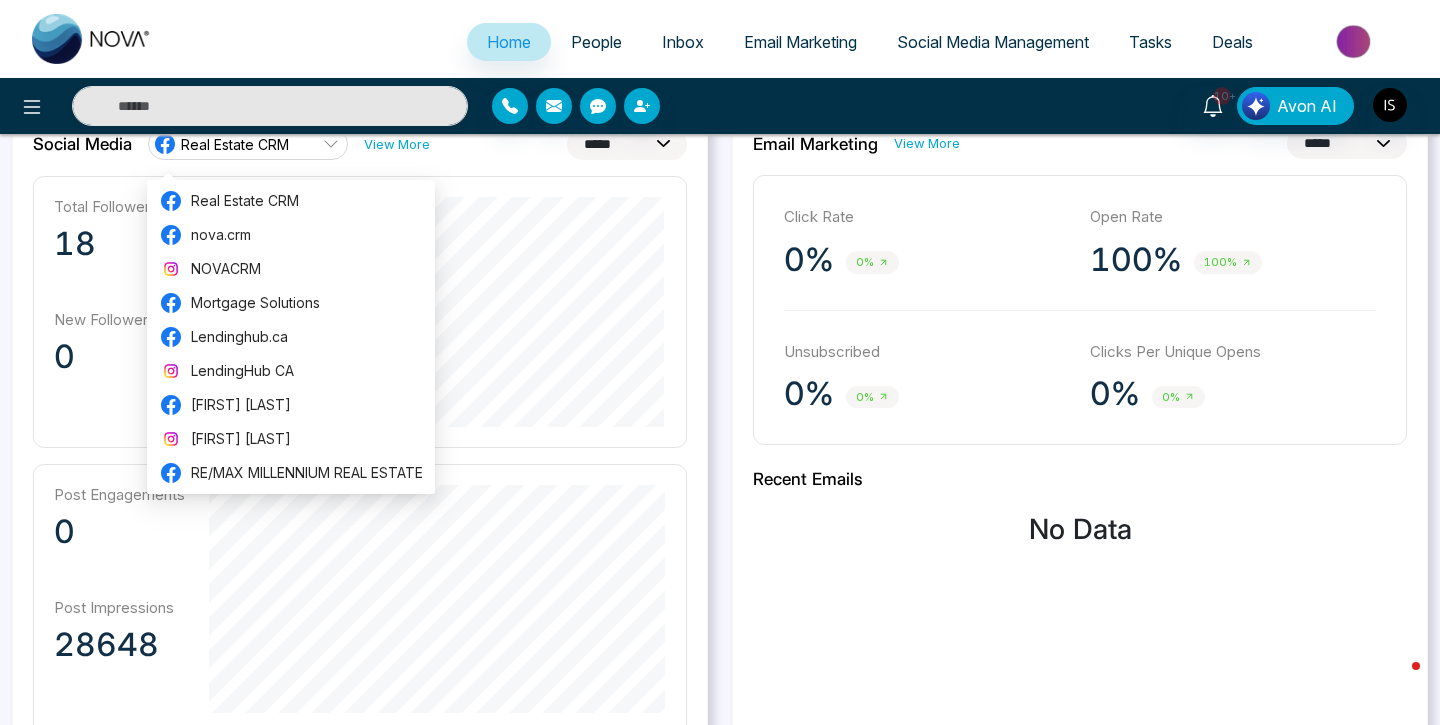 click on "**********" at bounding box center (1080, 576) 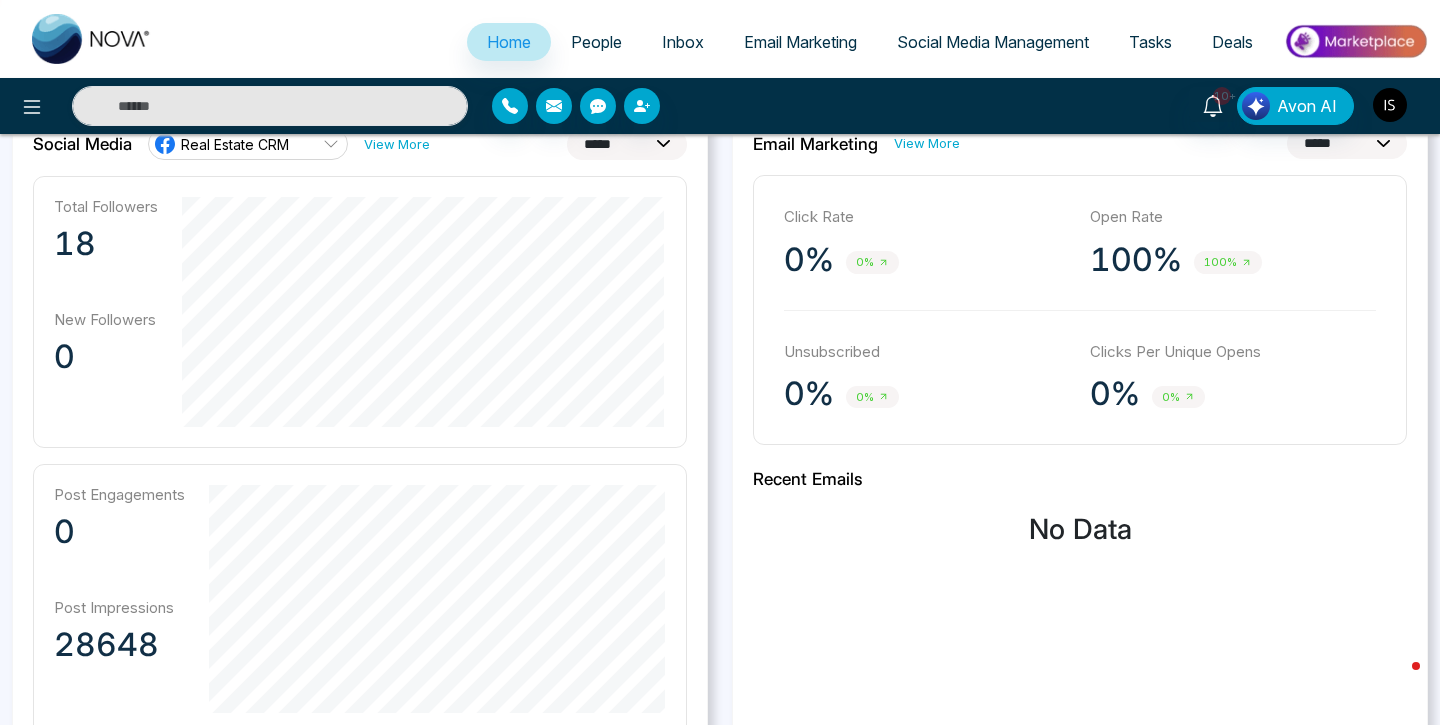 click at bounding box center [1390, 105] 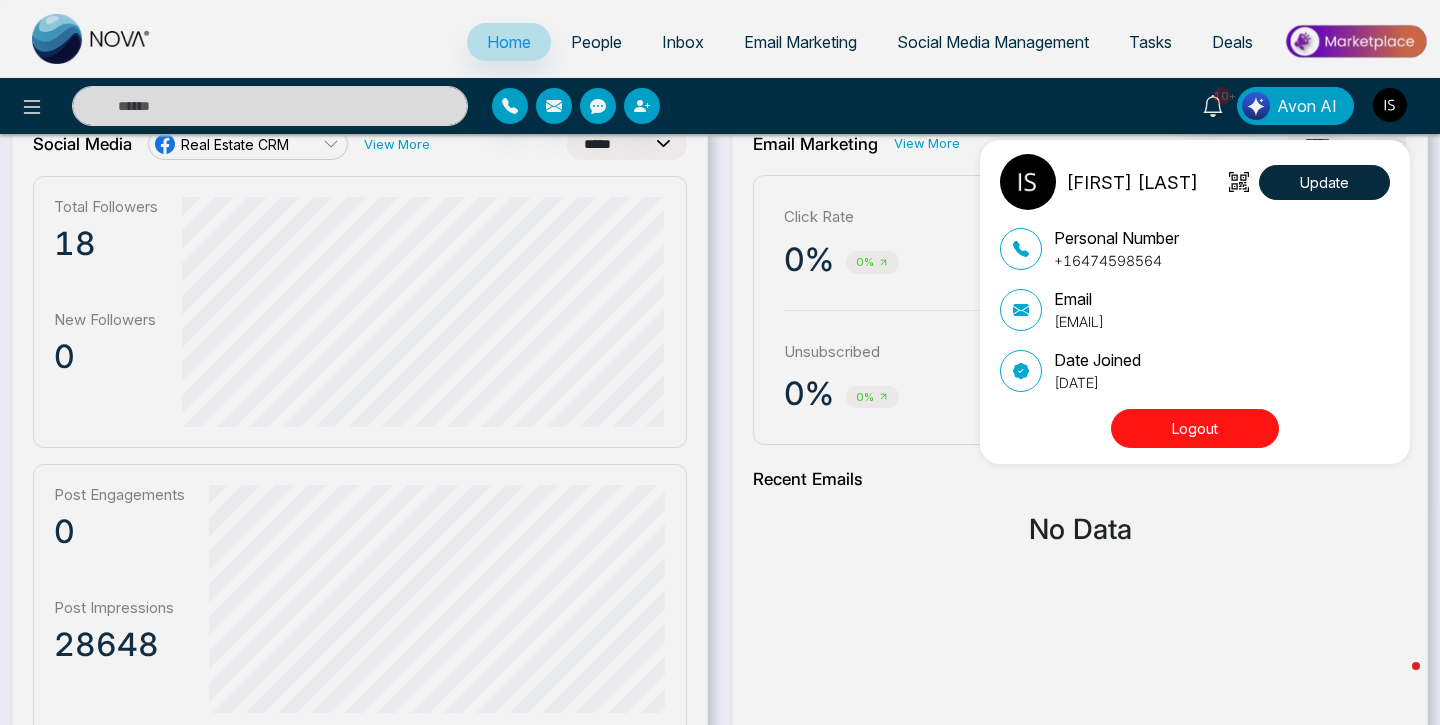 click on "Logout" at bounding box center [1195, 428] 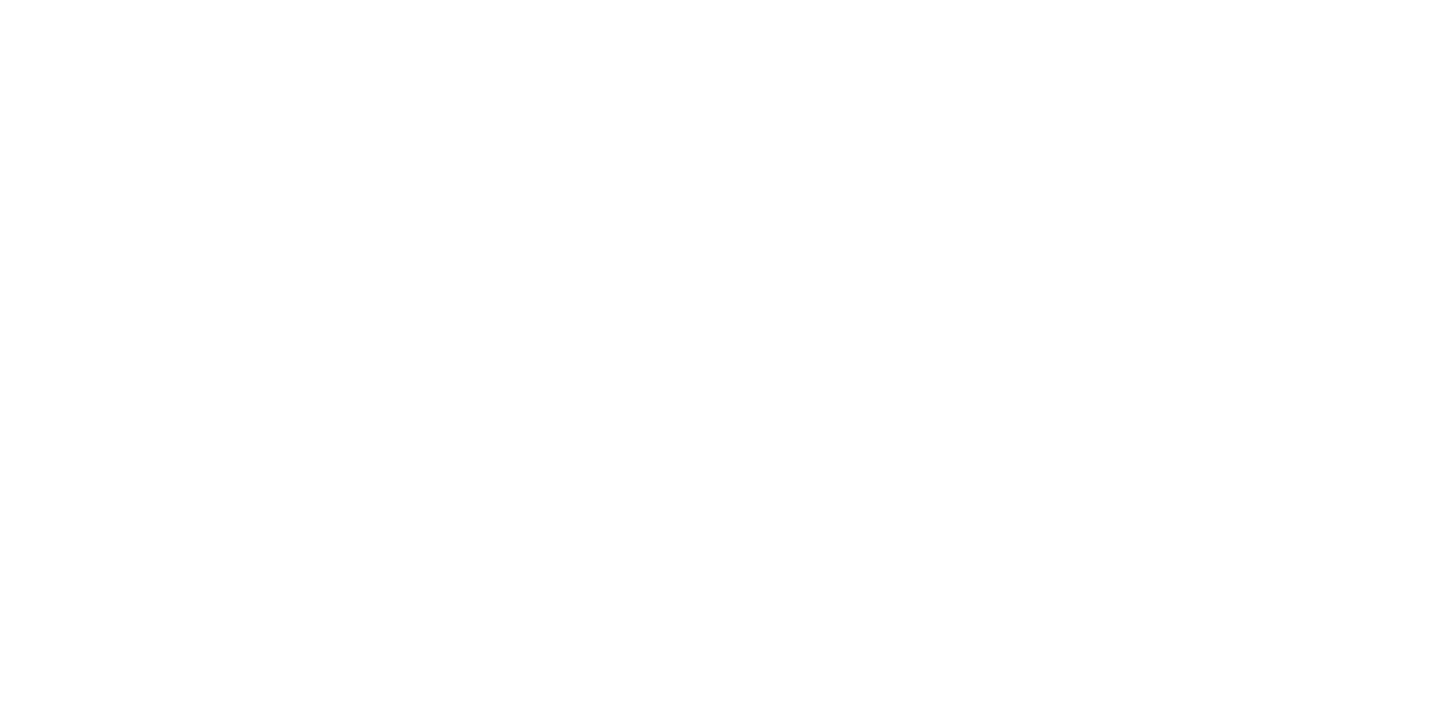 scroll, scrollTop: 0, scrollLeft: 0, axis: both 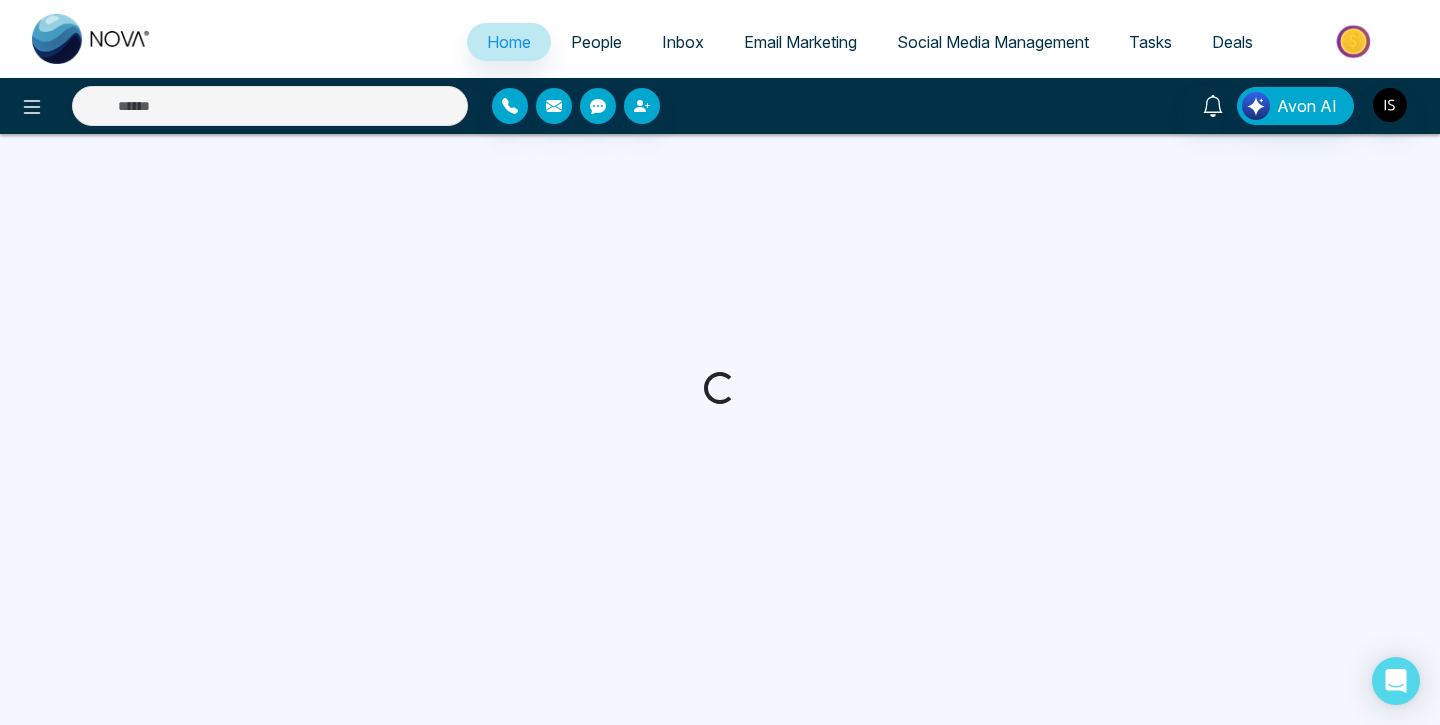 select on "*" 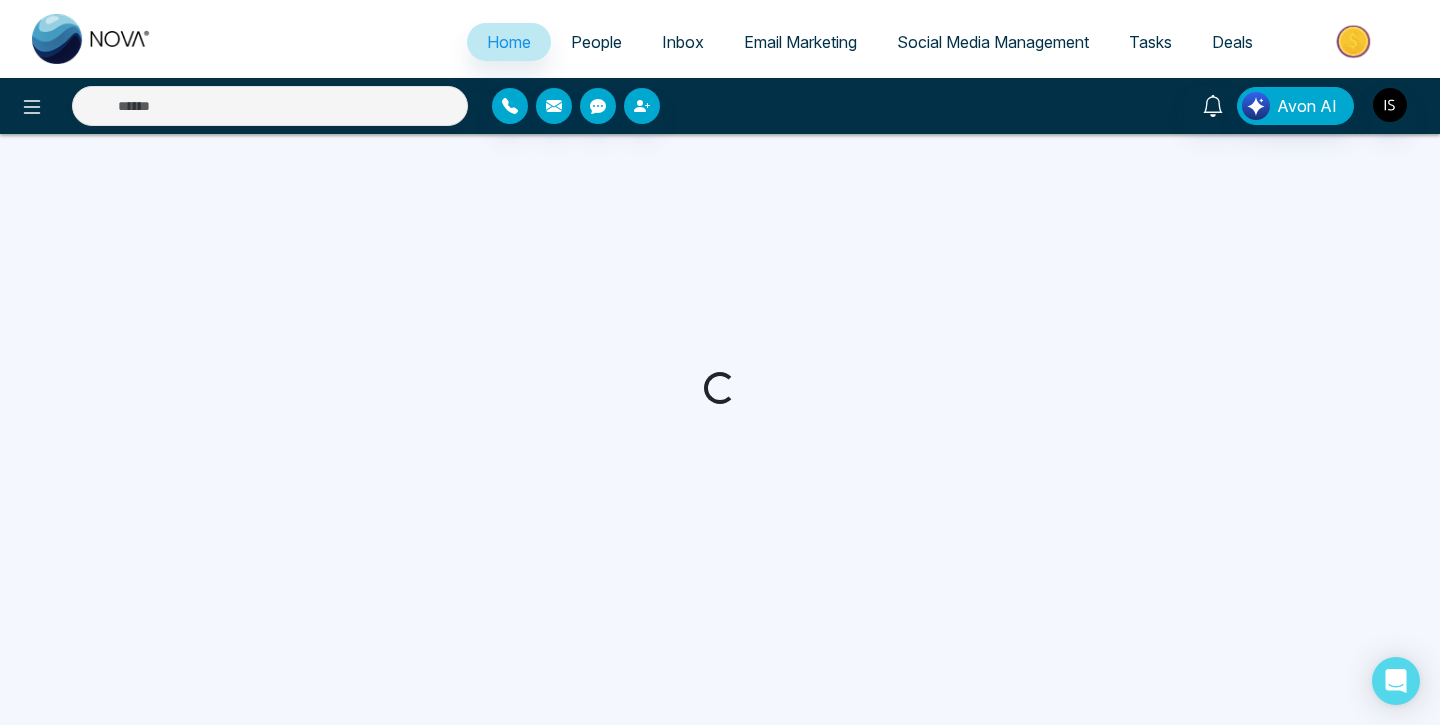 select on "*" 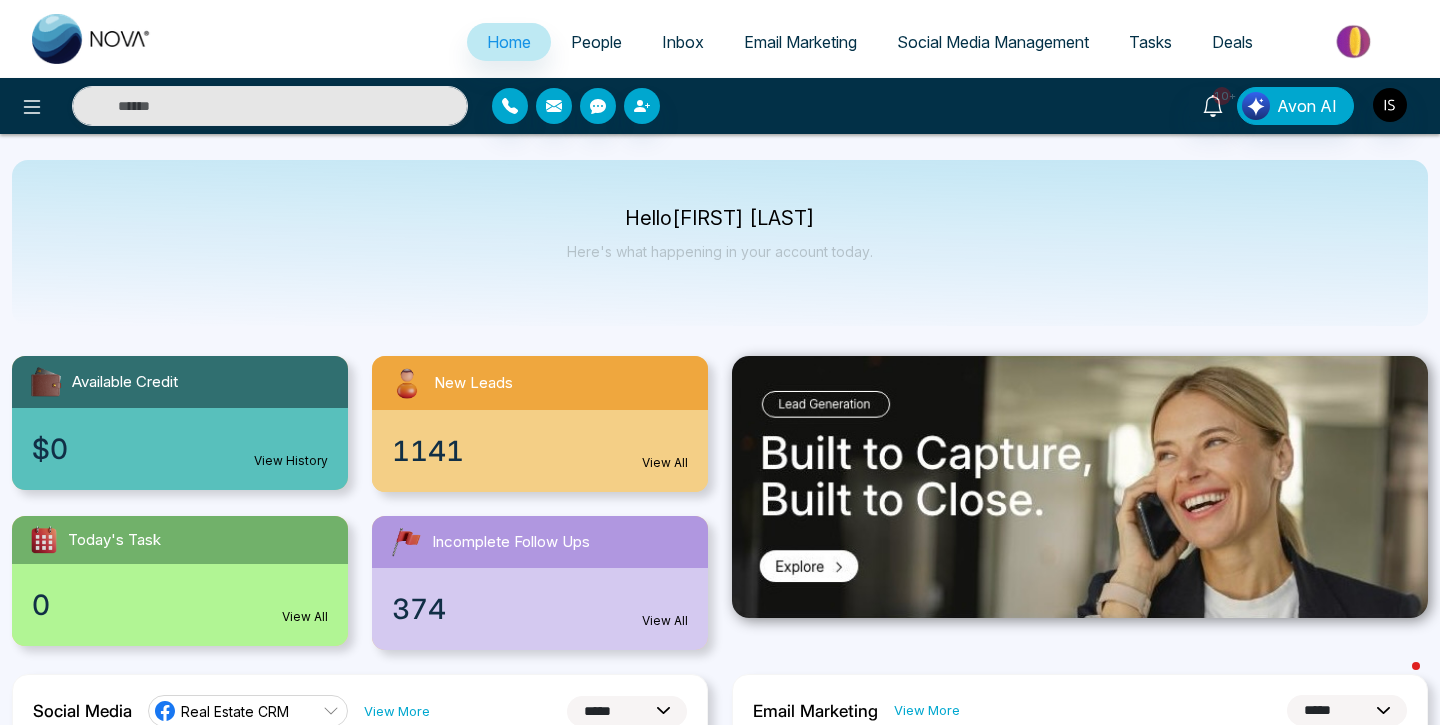 click on "People" at bounding box center [596, 42] 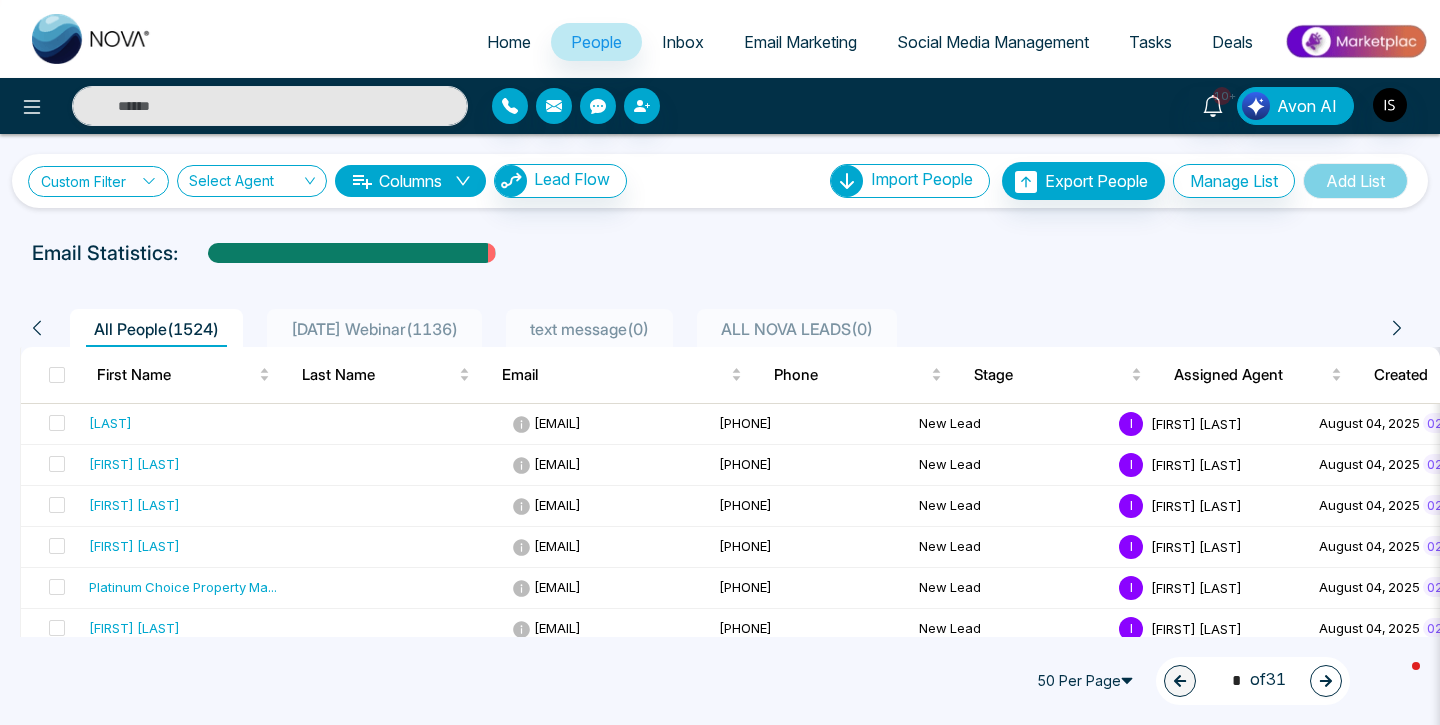 click on "Custom Filter" at bounding box center (98, 181) 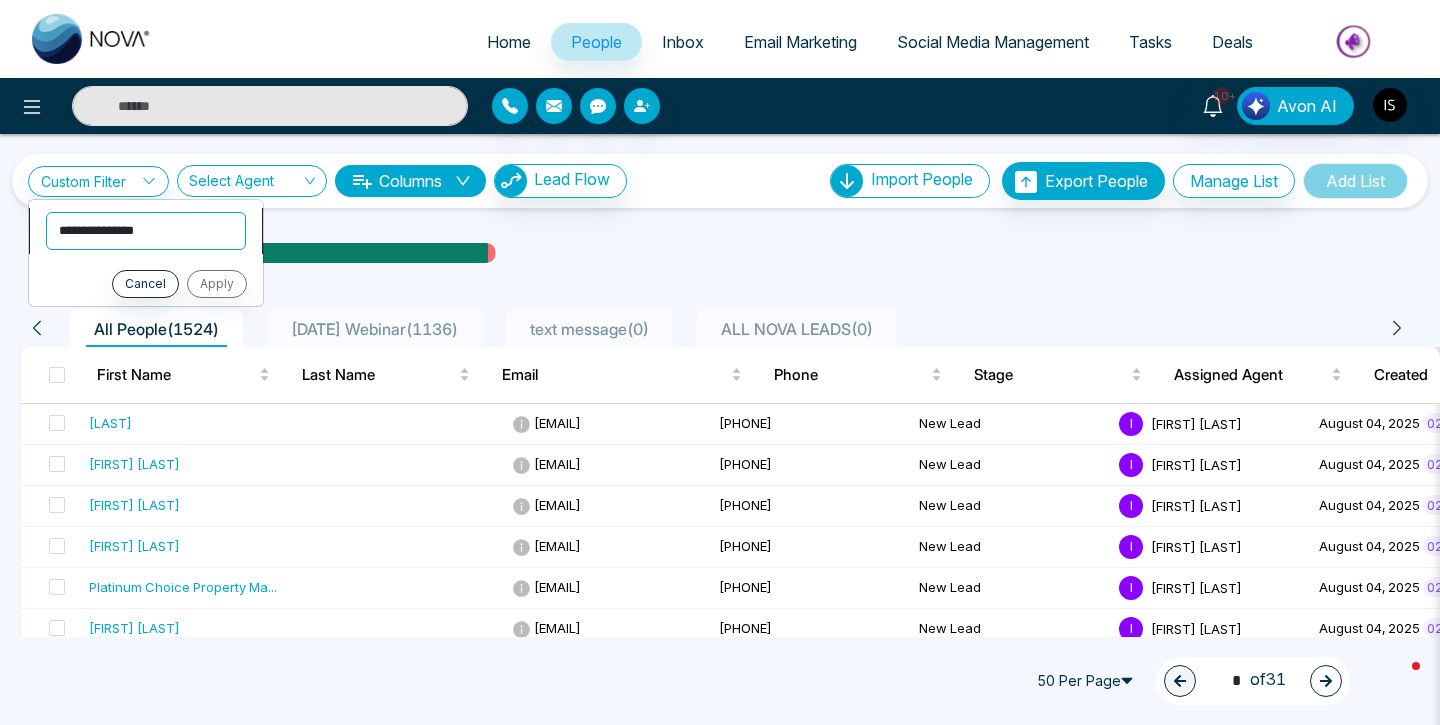 click on "**********" at bounding box center (146, 231) 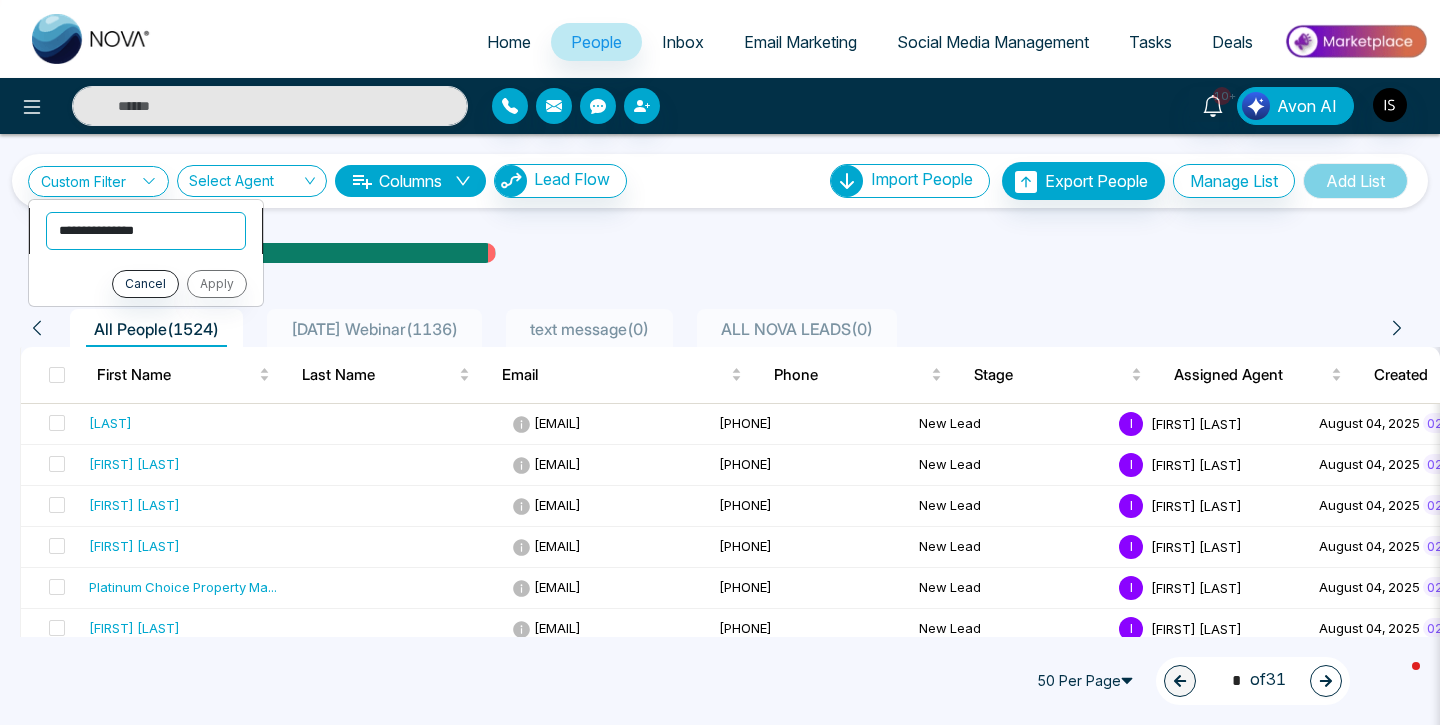 select on "****" 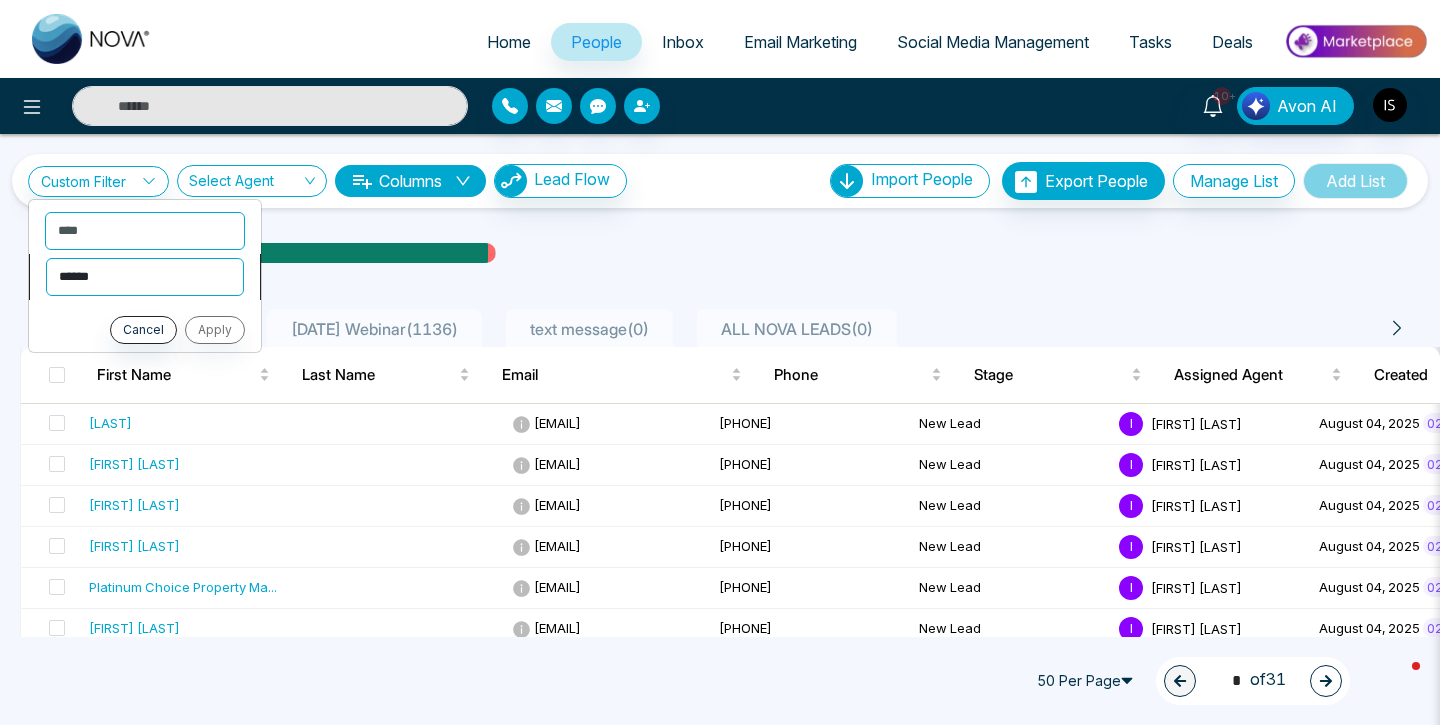 click on "**********" at bounding box center [145, 277] 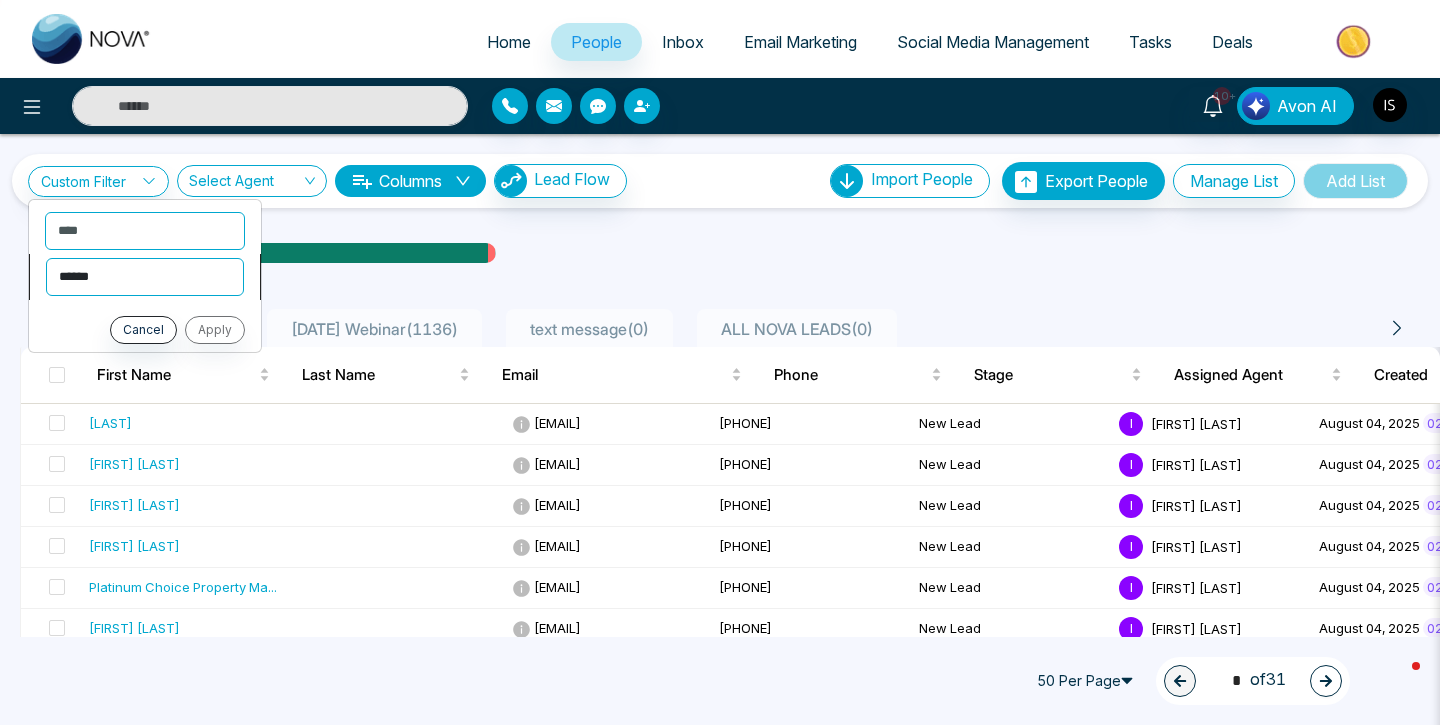 select on "*******" 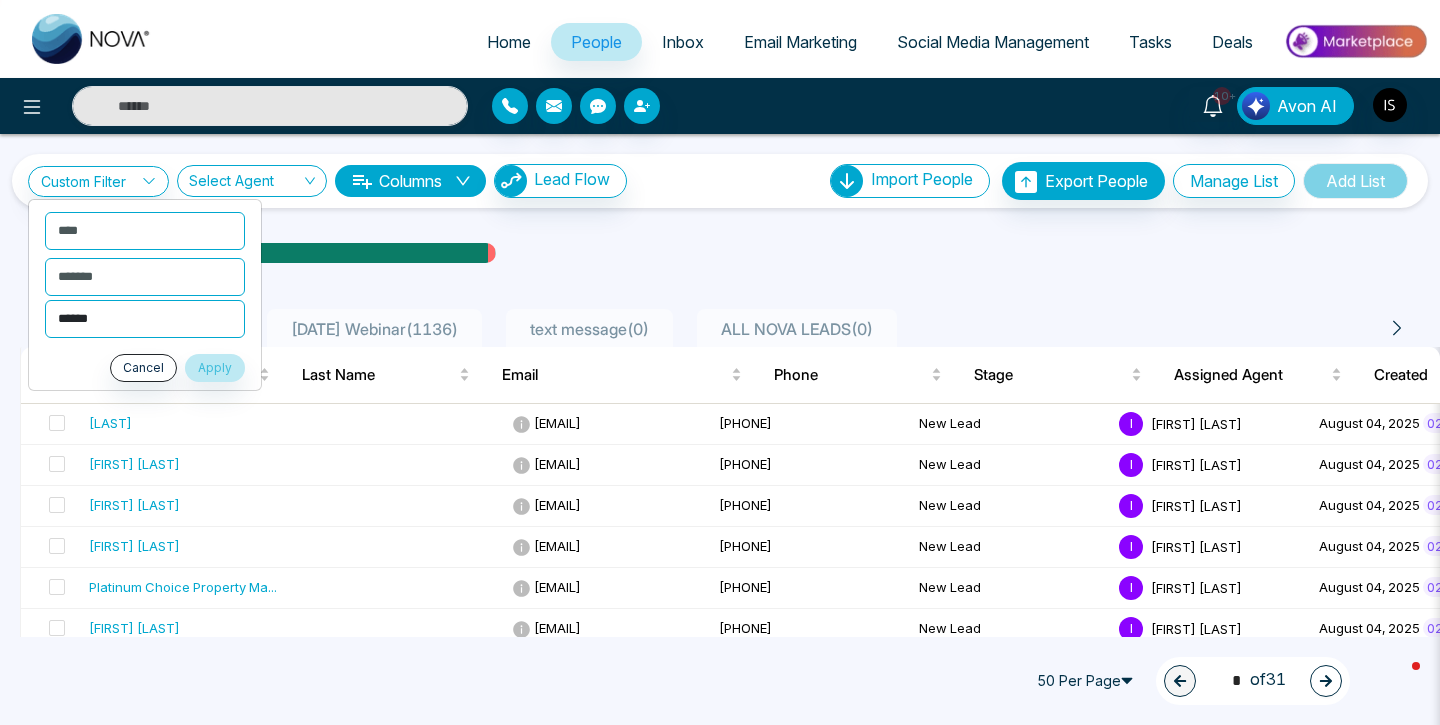 click on "**********" at bounding box center (145, 319) 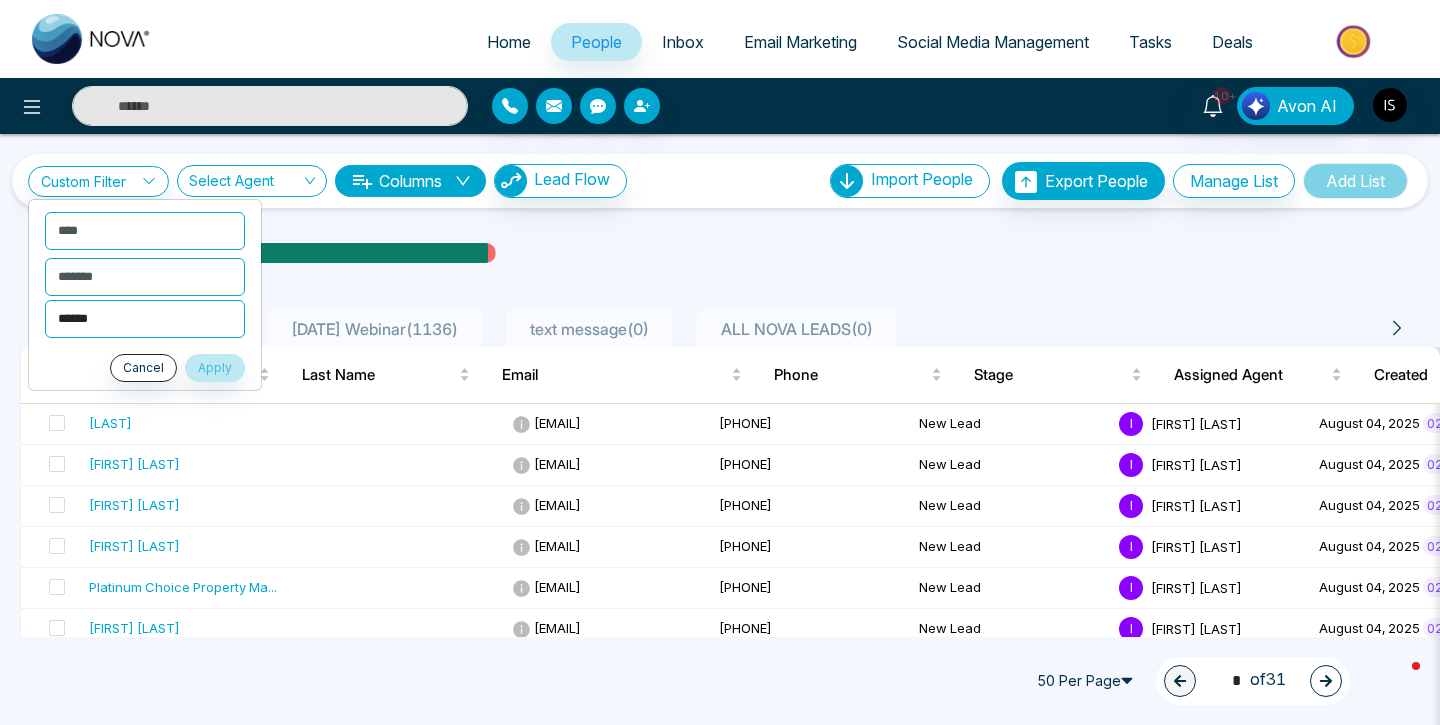 select on "**********" 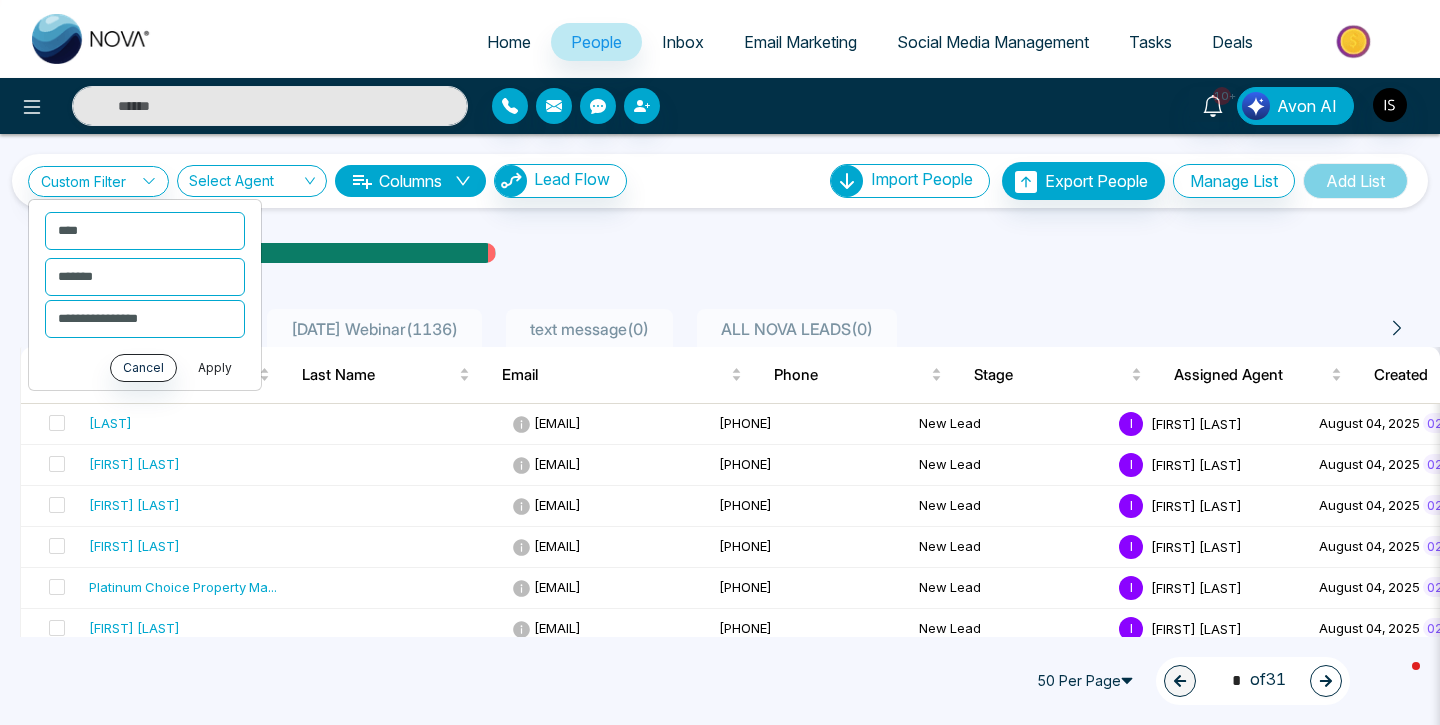 click on "Apply" at bounding box center (215, 368) 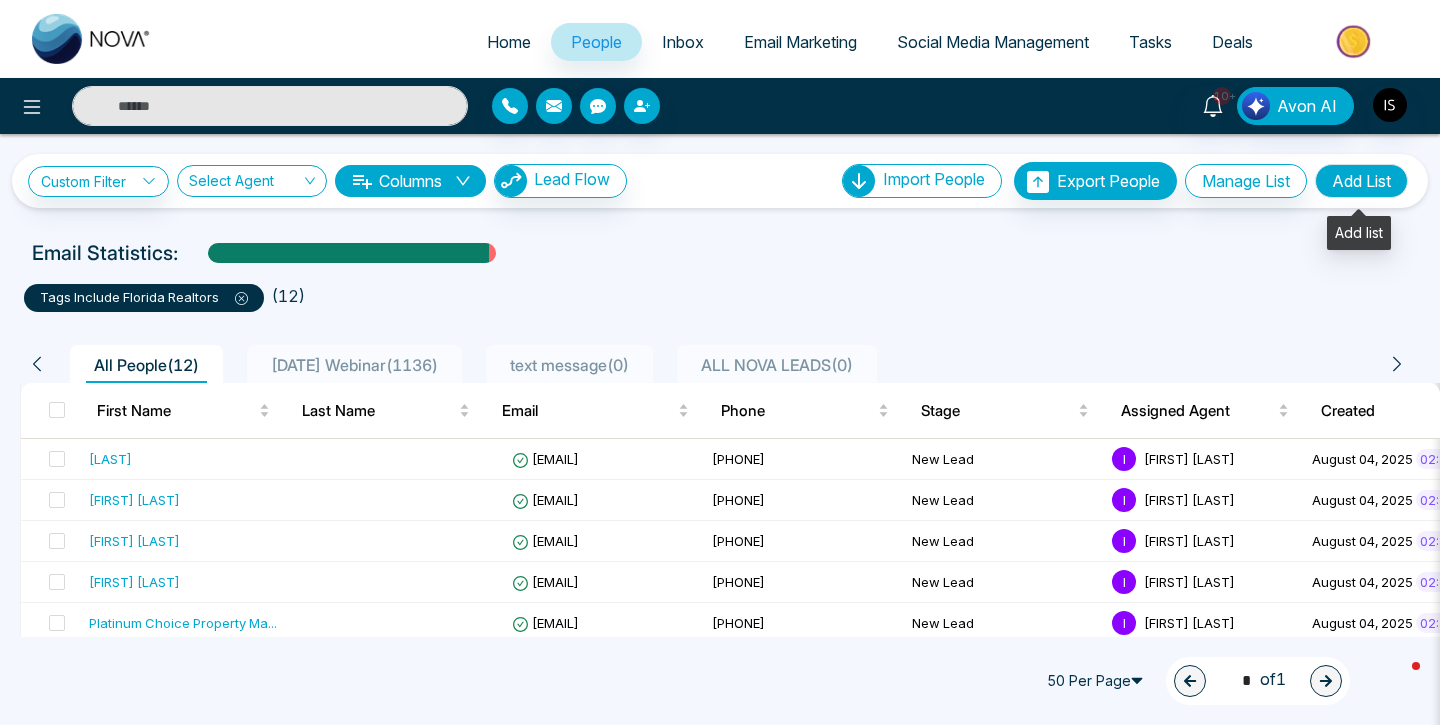 click on "Add List" at bounding box center [1361, 181] 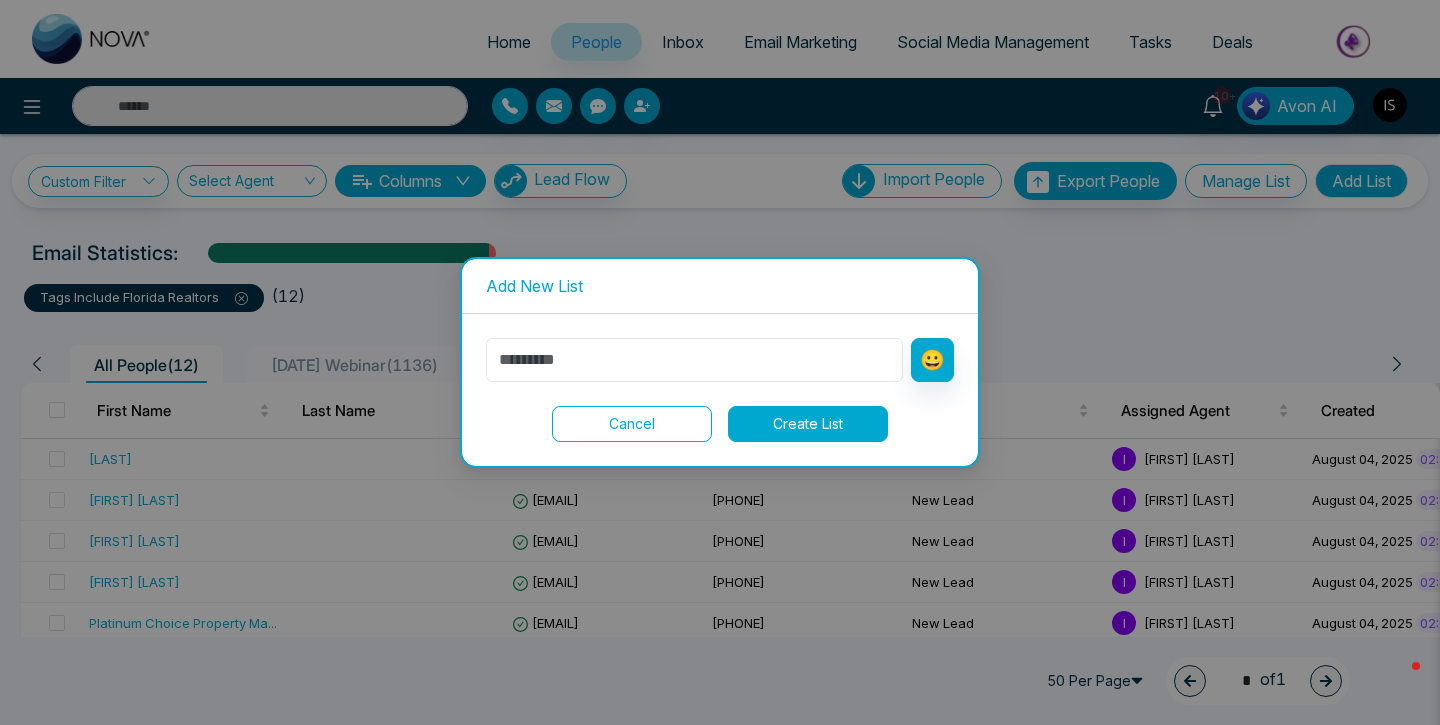 click at bounding box center (694, 360) 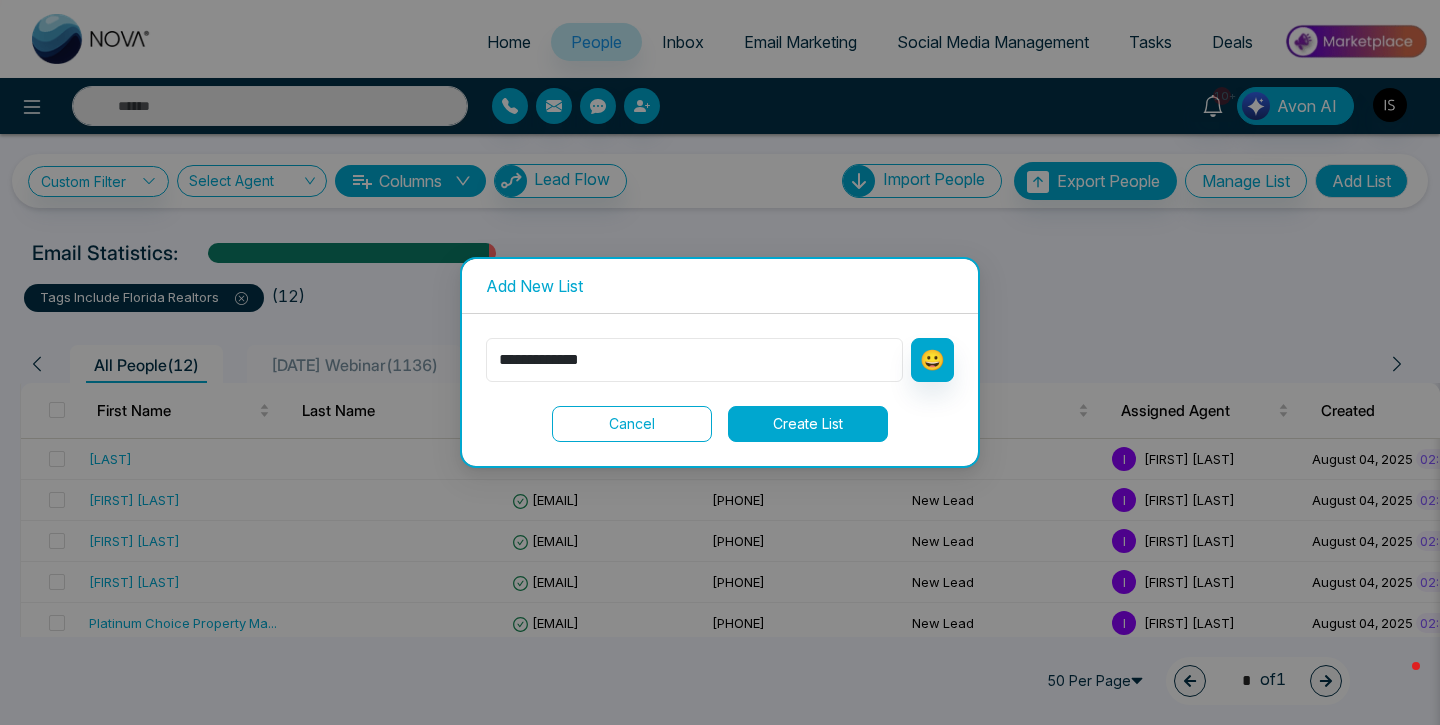 type on "**********" 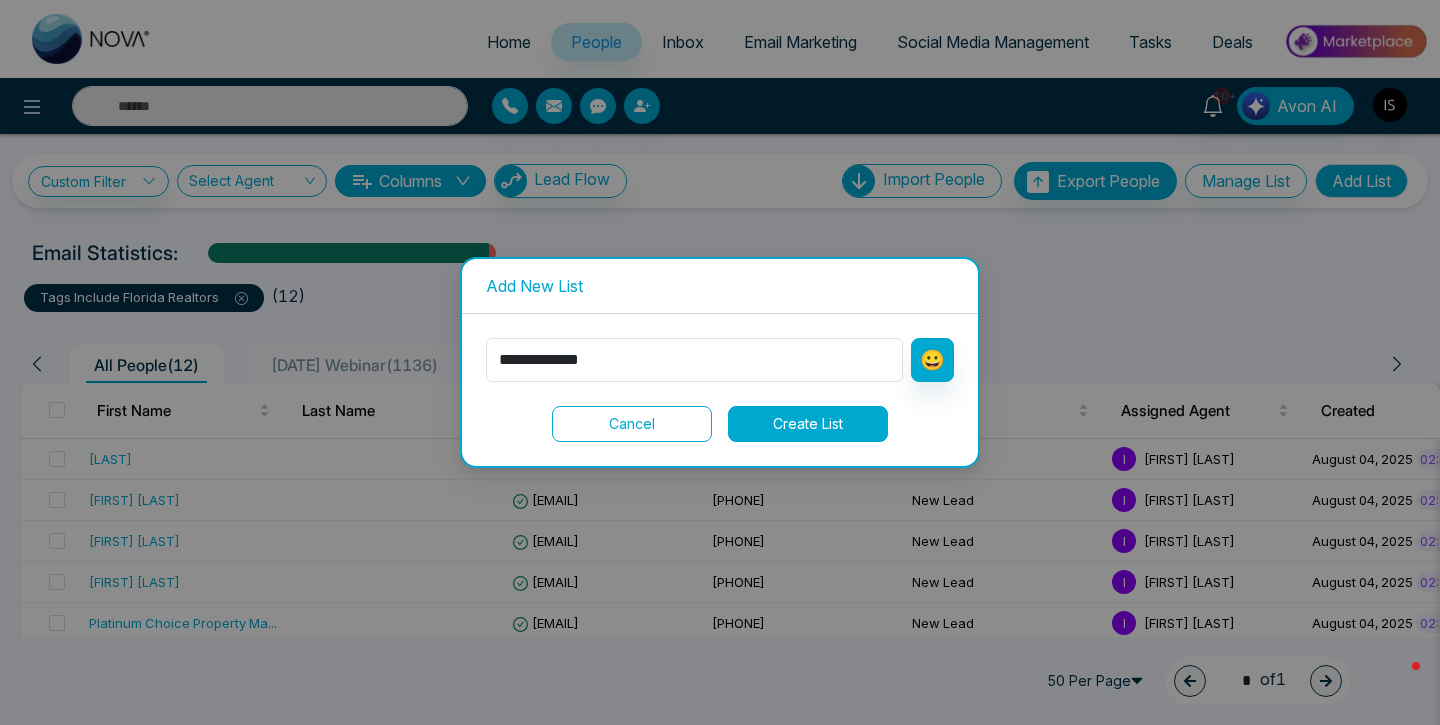 click on "Create List" at bounding box center [808, 424] 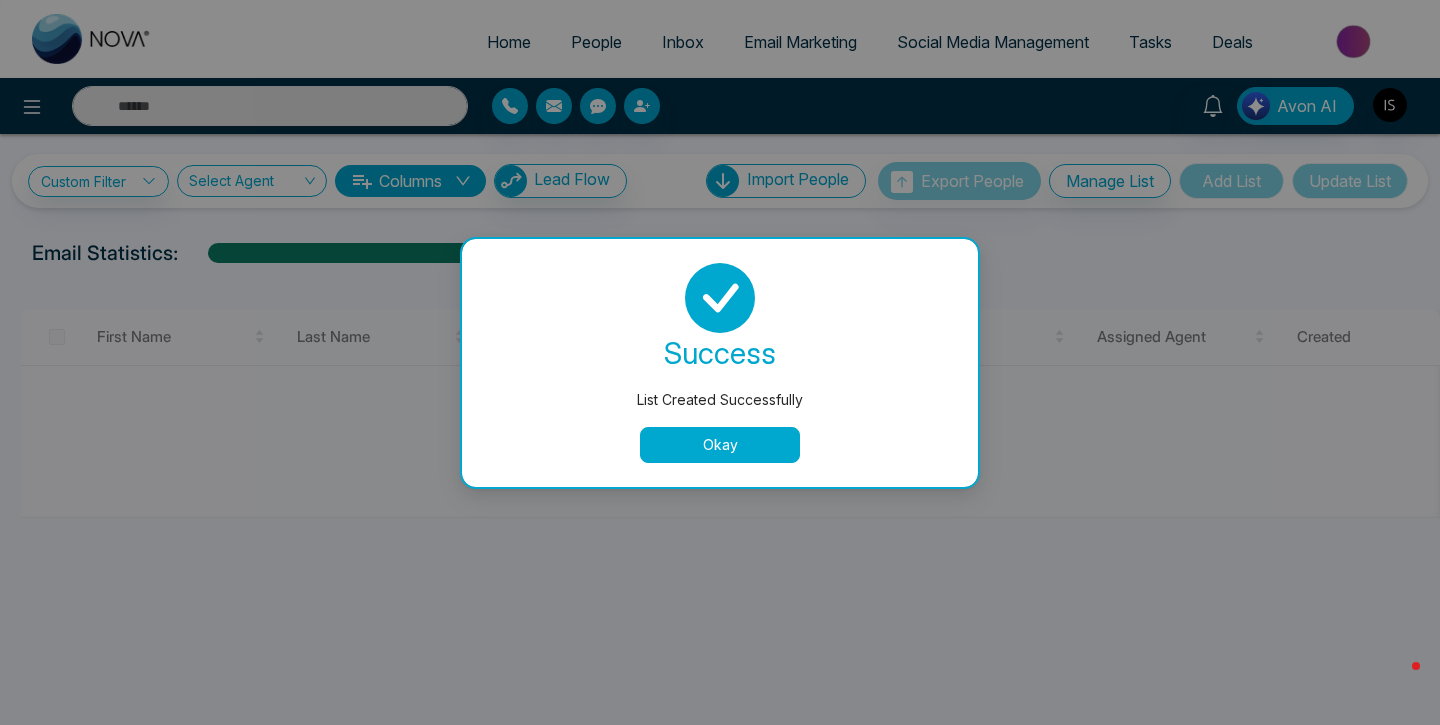 click on "success List Created Successfully   Okay" at bounding box center (720, 363) 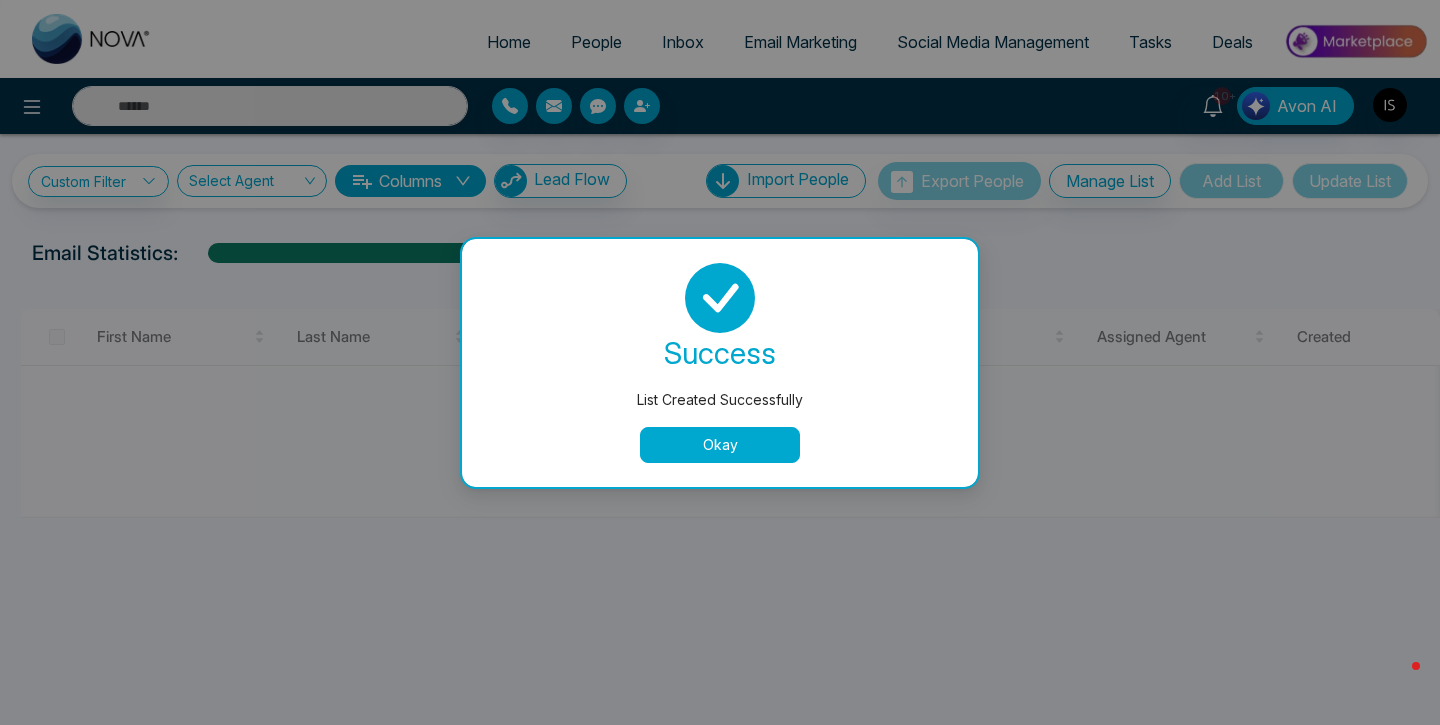 click on "Okay" at bounding box center (720, 445) 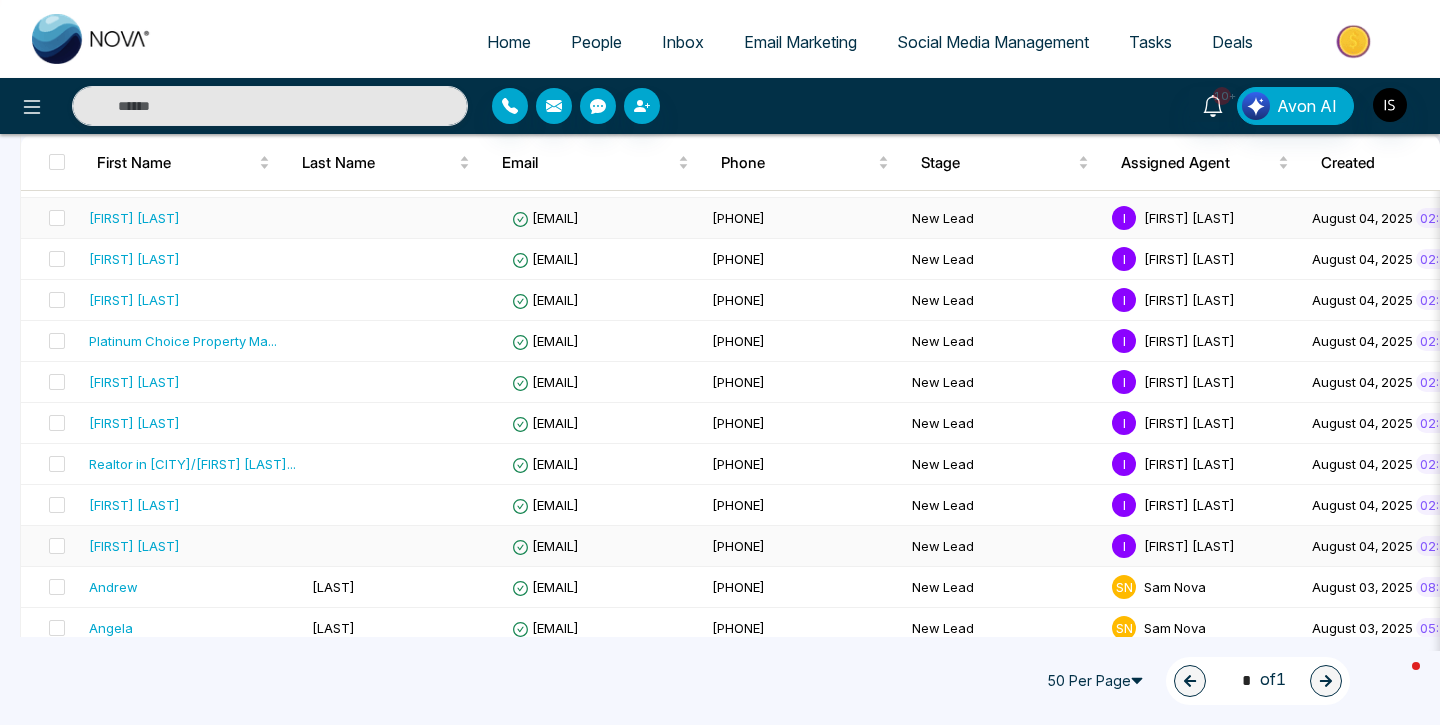scroll, scrollTop: 0, scrollLeft: 0, axis: both 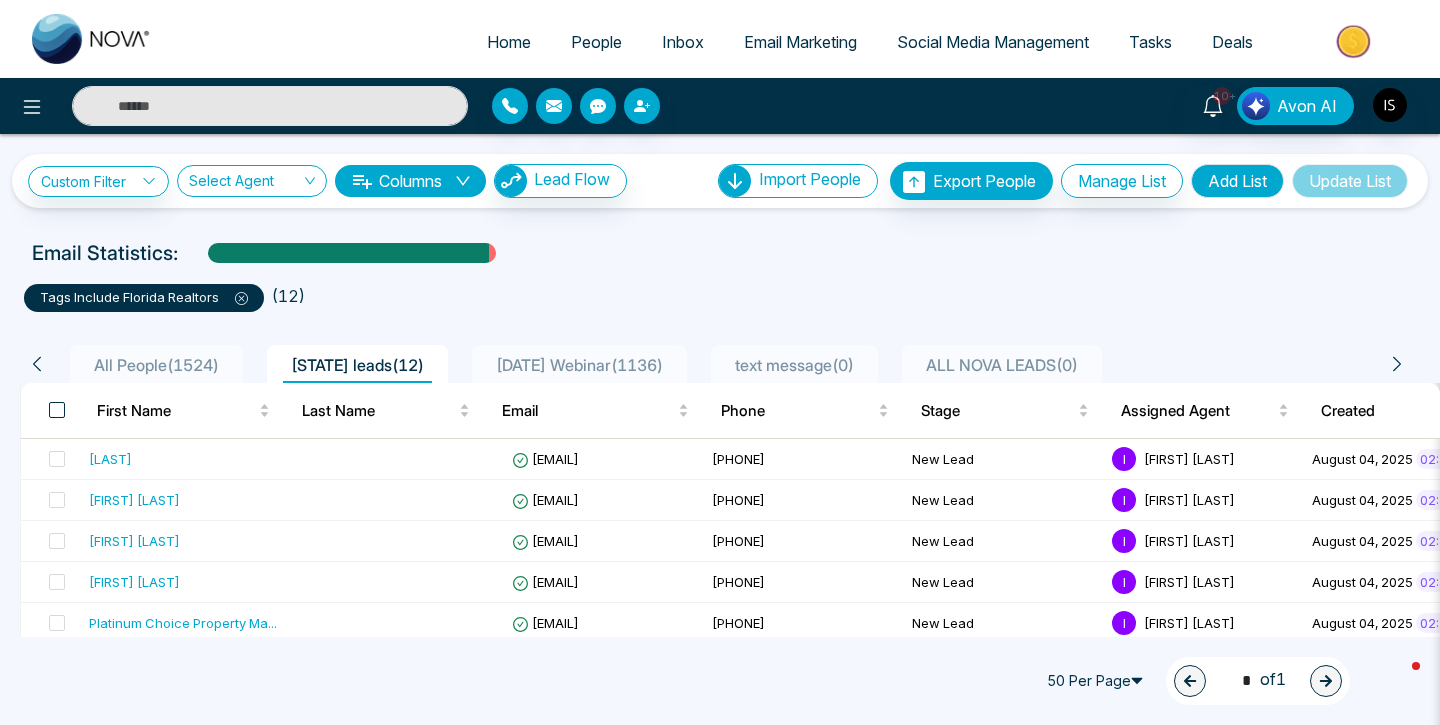 click at bounding box center (57, 410) 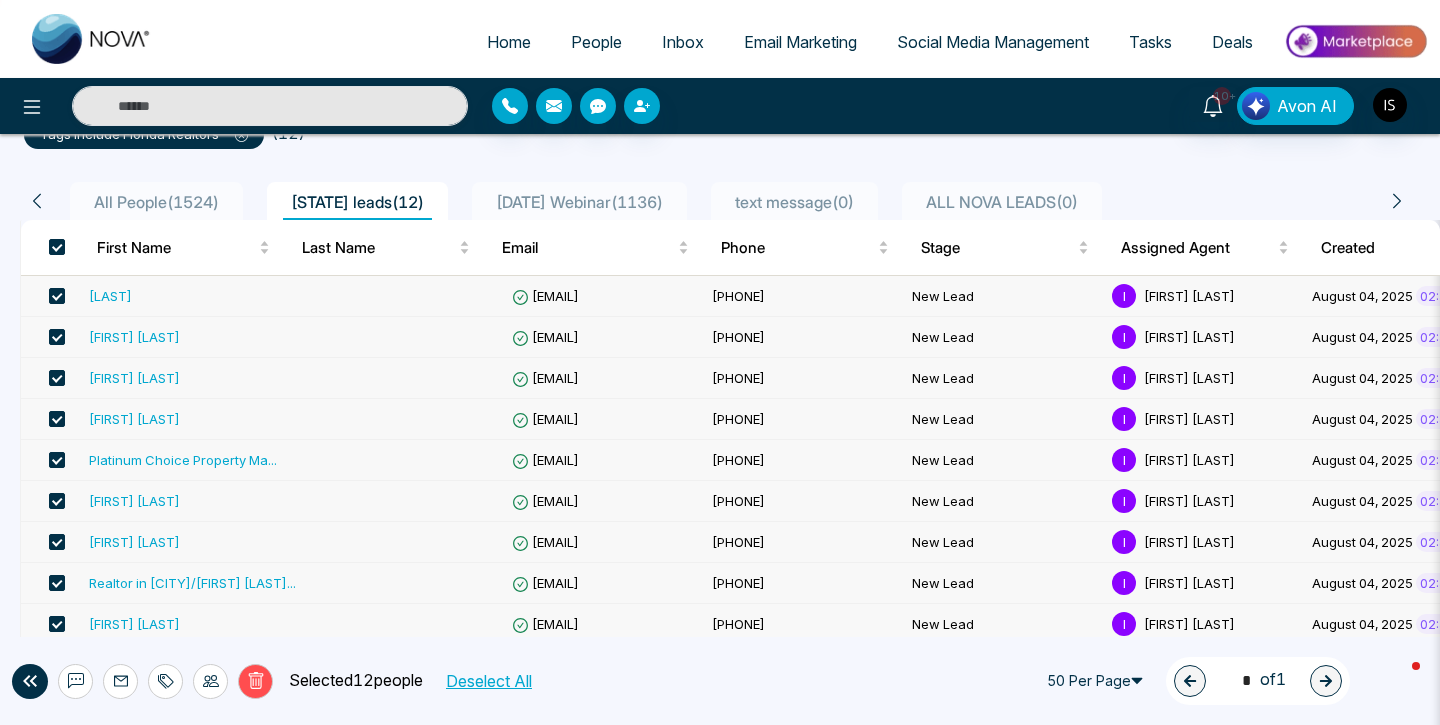 scroll, scrollTop: 295, scrollLeft: 0, axis: vertical 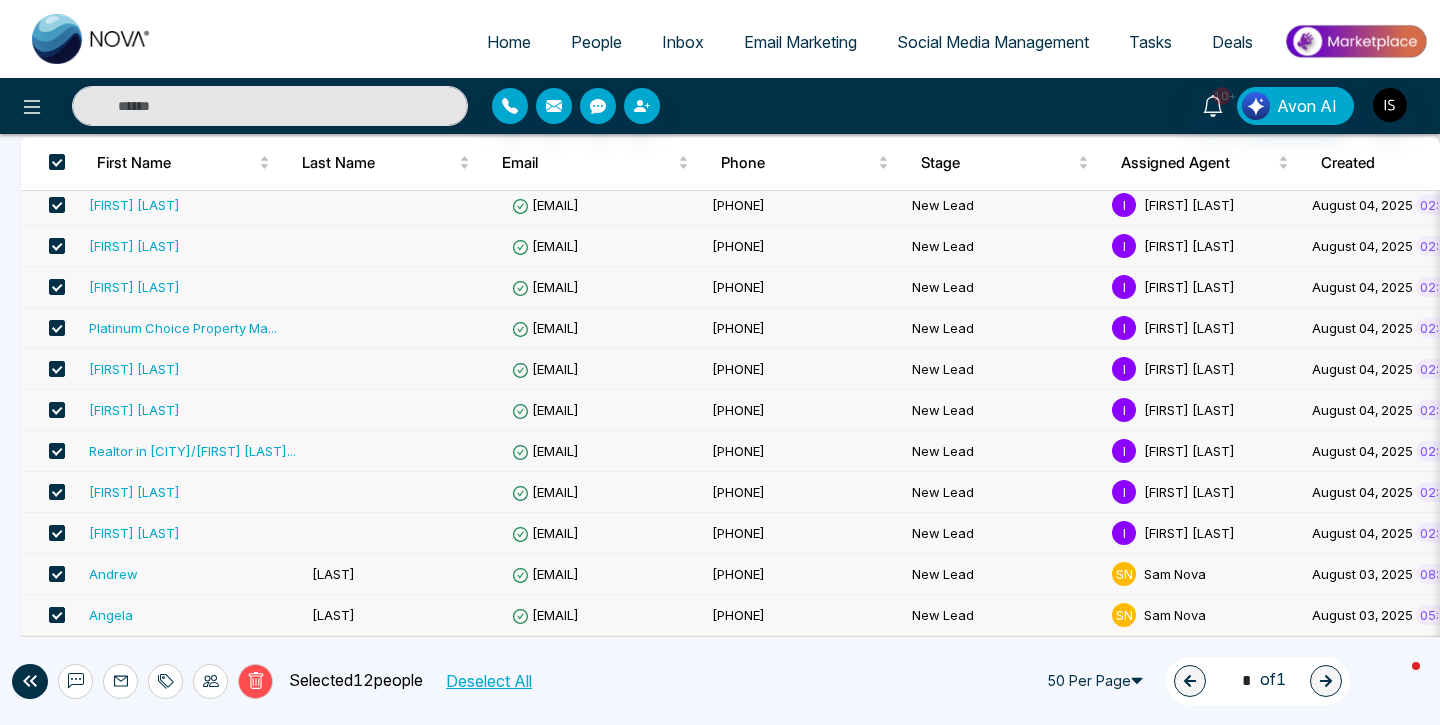 click at bounding box center [210, 681] 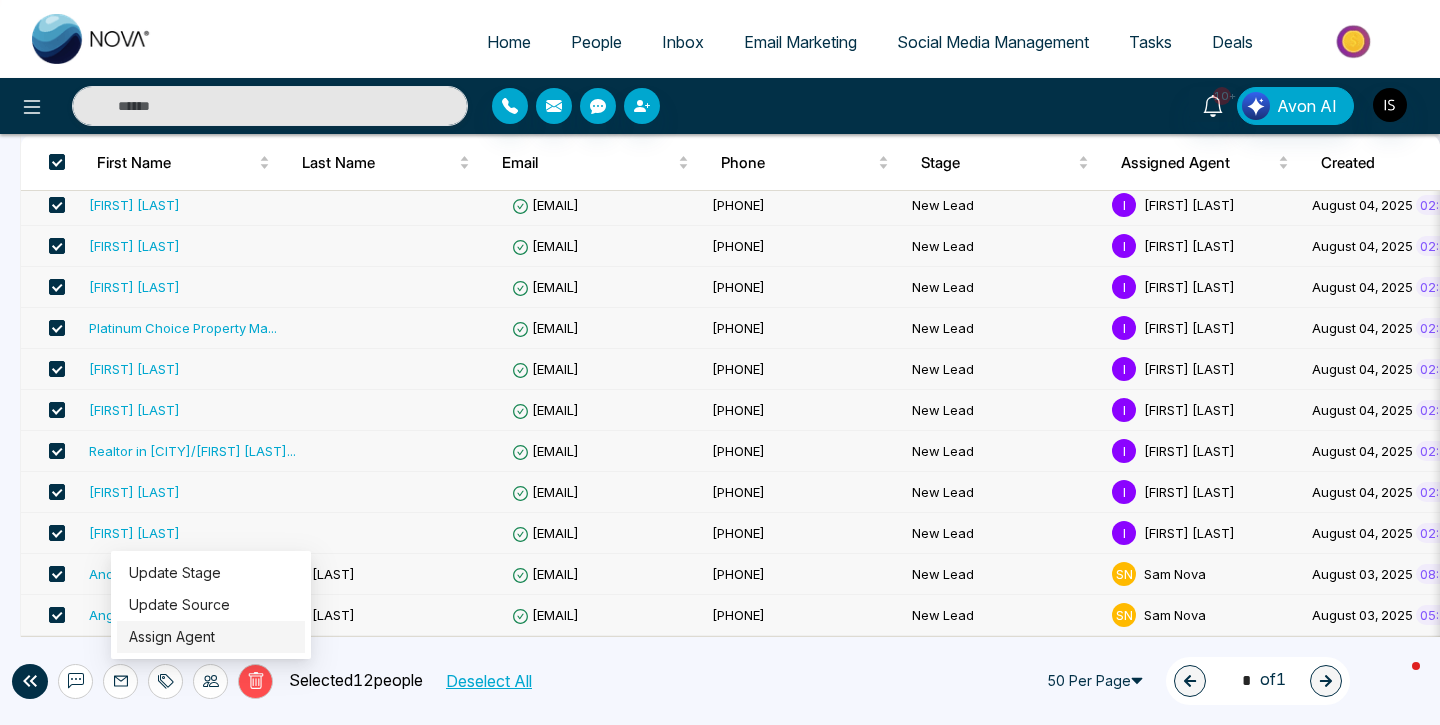 click on "Assign Agent" at bounding box center [172, 636] 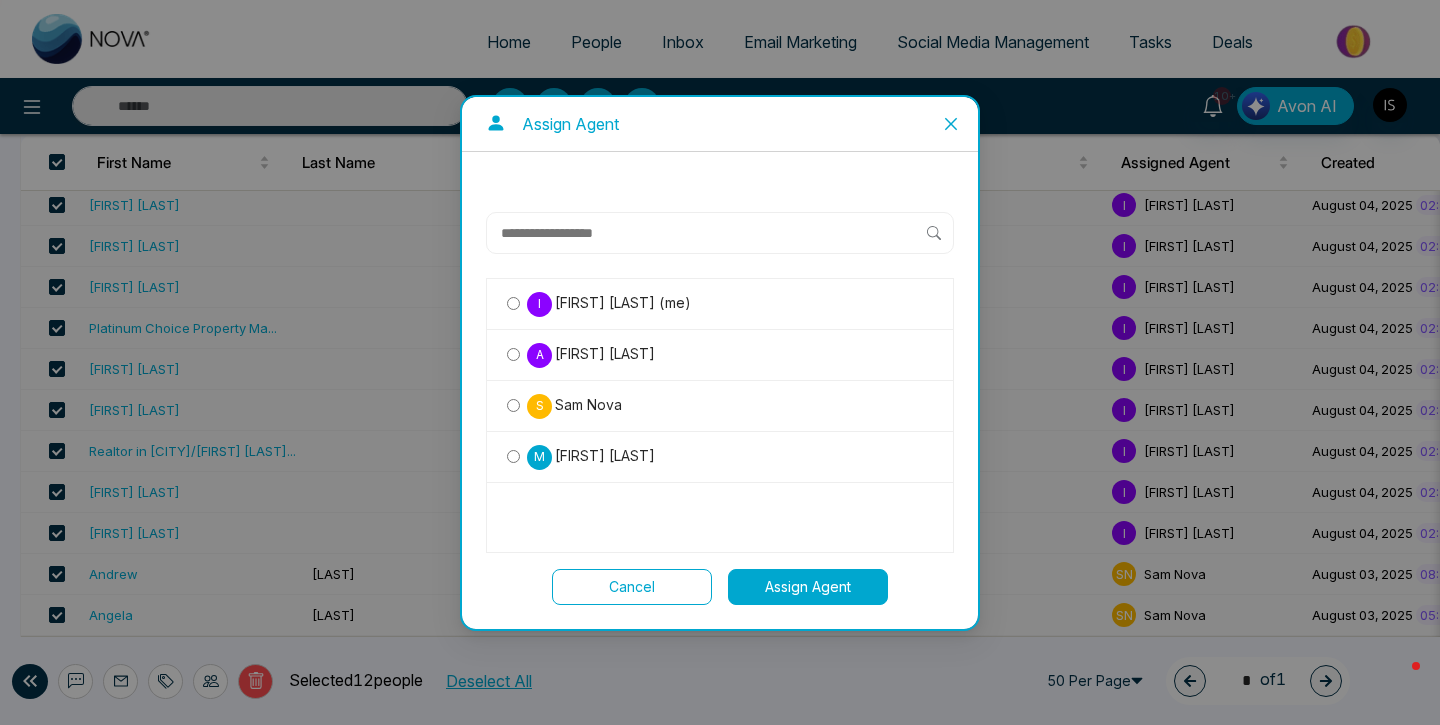 click on "Sam Nova" at bounding box center [587, 405] 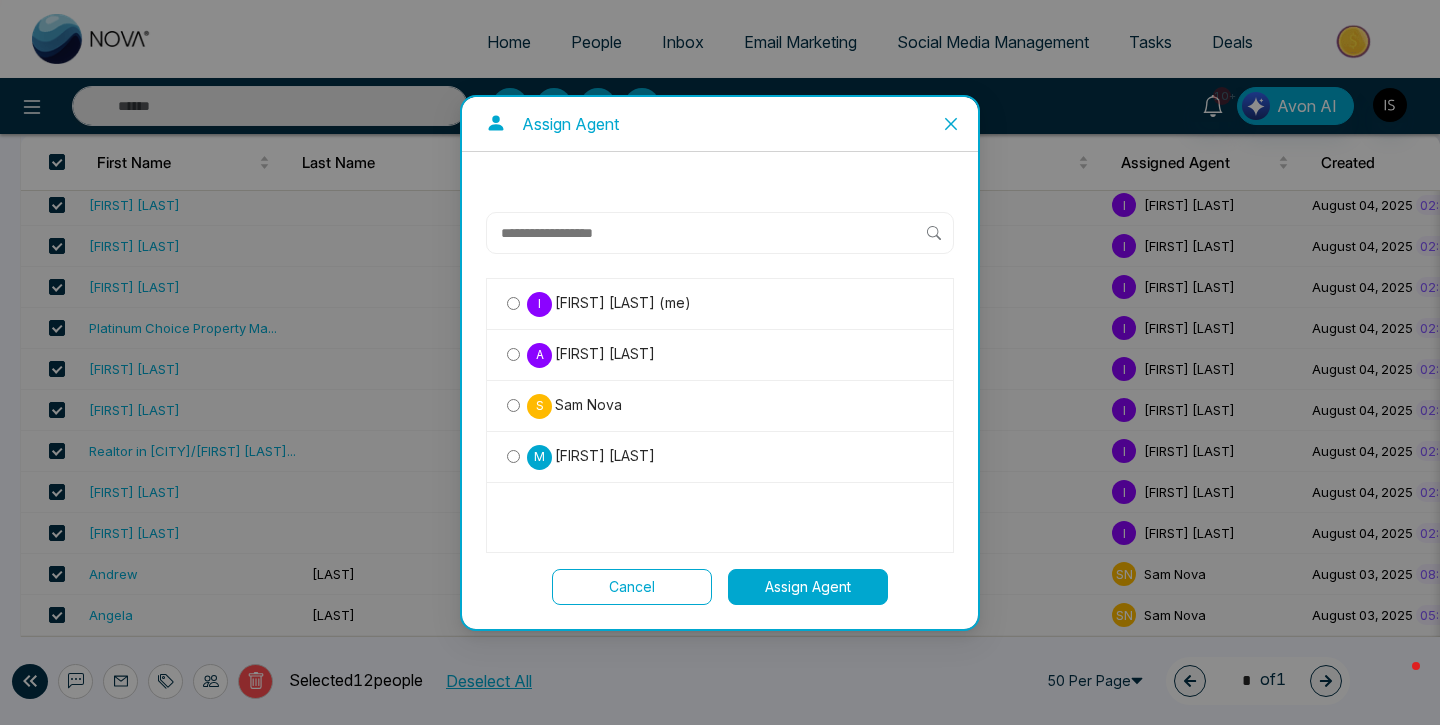 click on "Assign Agent" at bounding box center [808, 587] 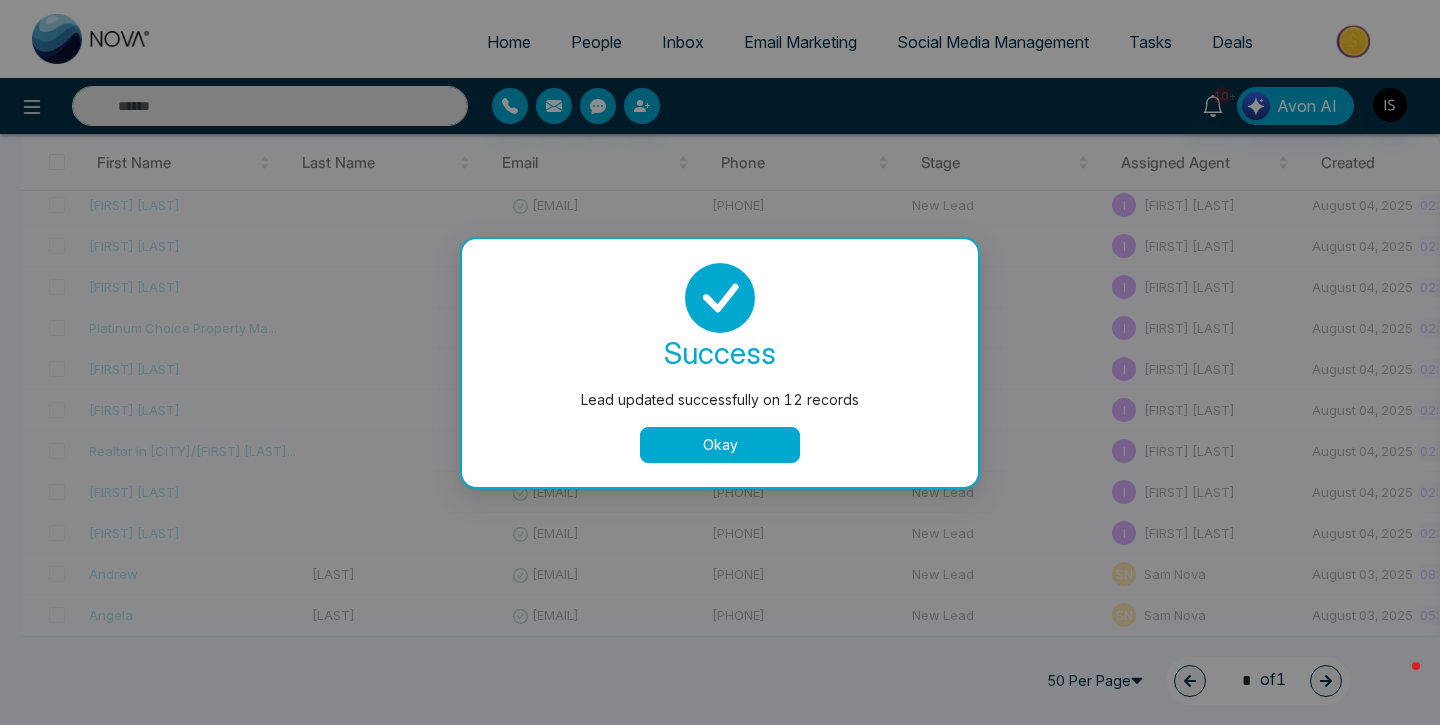 click on "Okay" at bounding box center (720, 445) 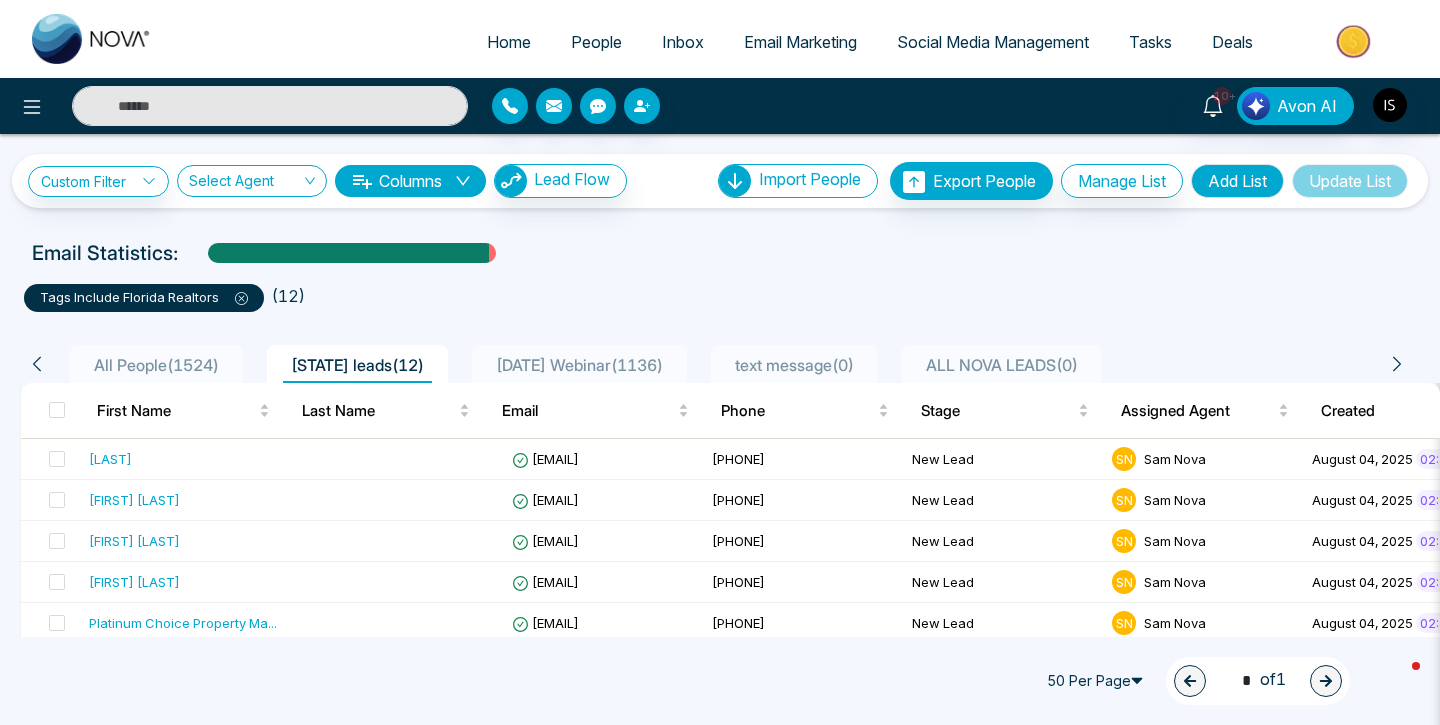 scroll, scrollTop: 161, scrollLeft: 0, axis: vertical 